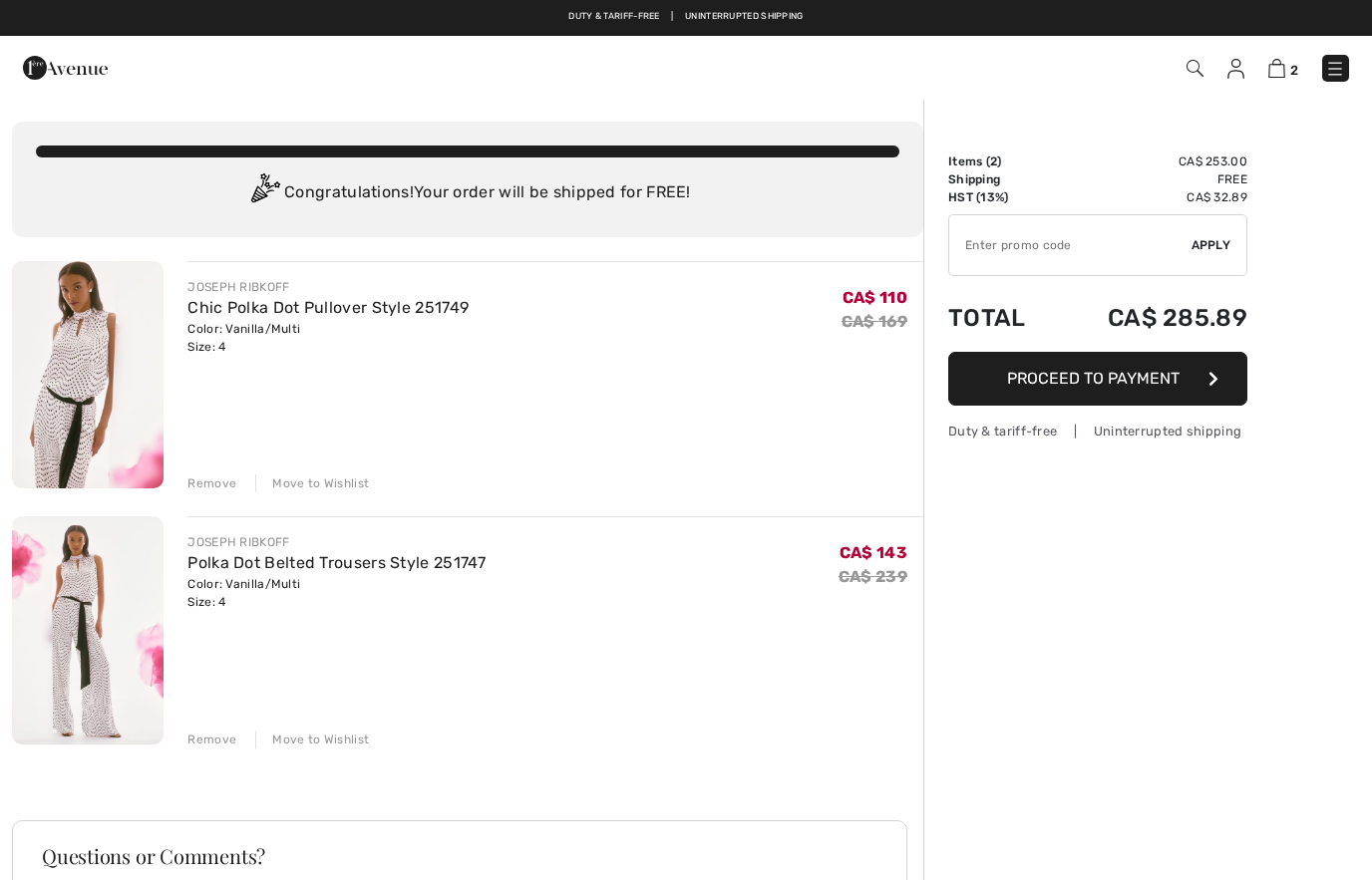 scroll, scrollTop: 0, scrollLeft: 0, axis: both 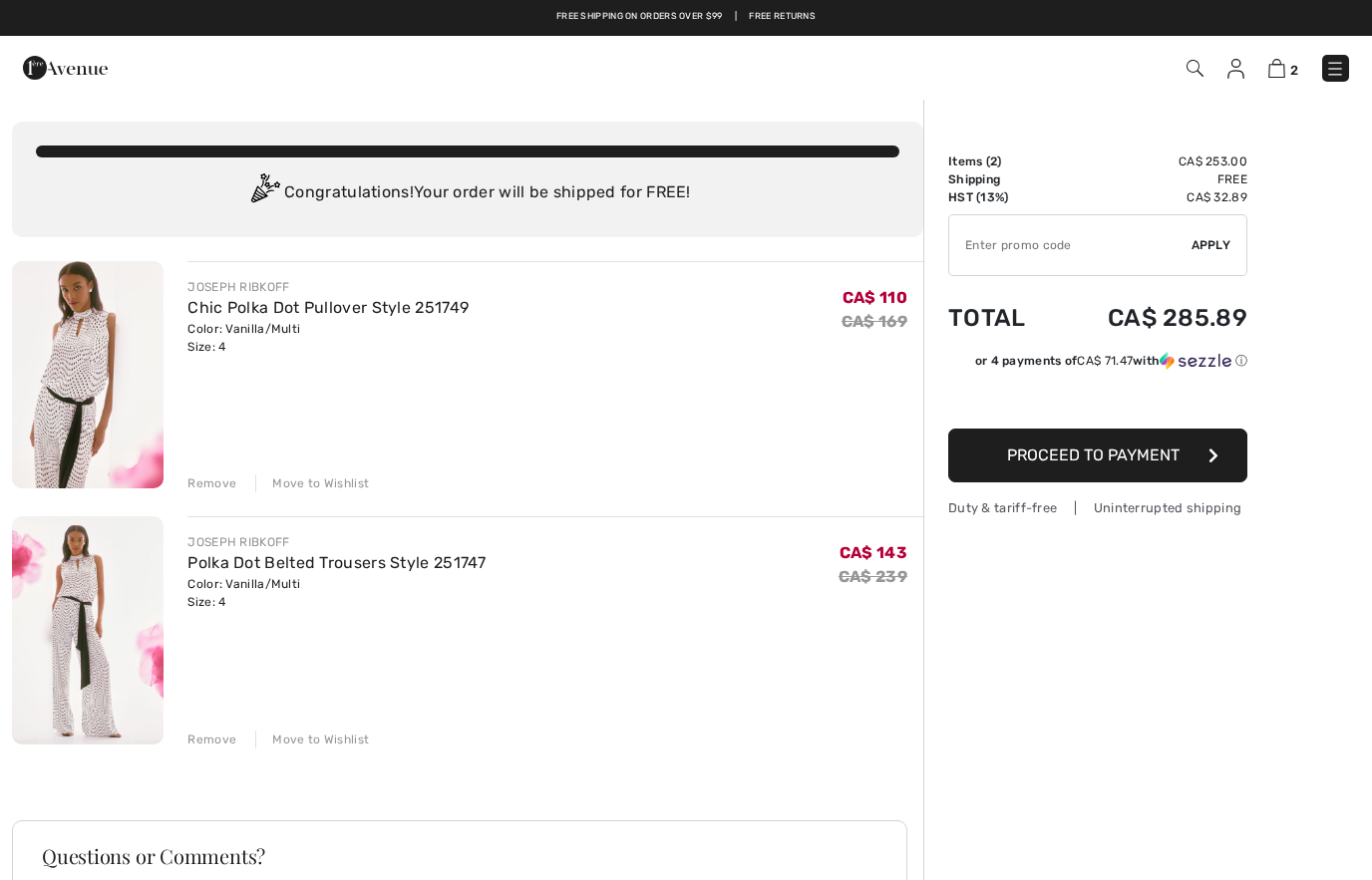 click at bounding box center [65, 68] 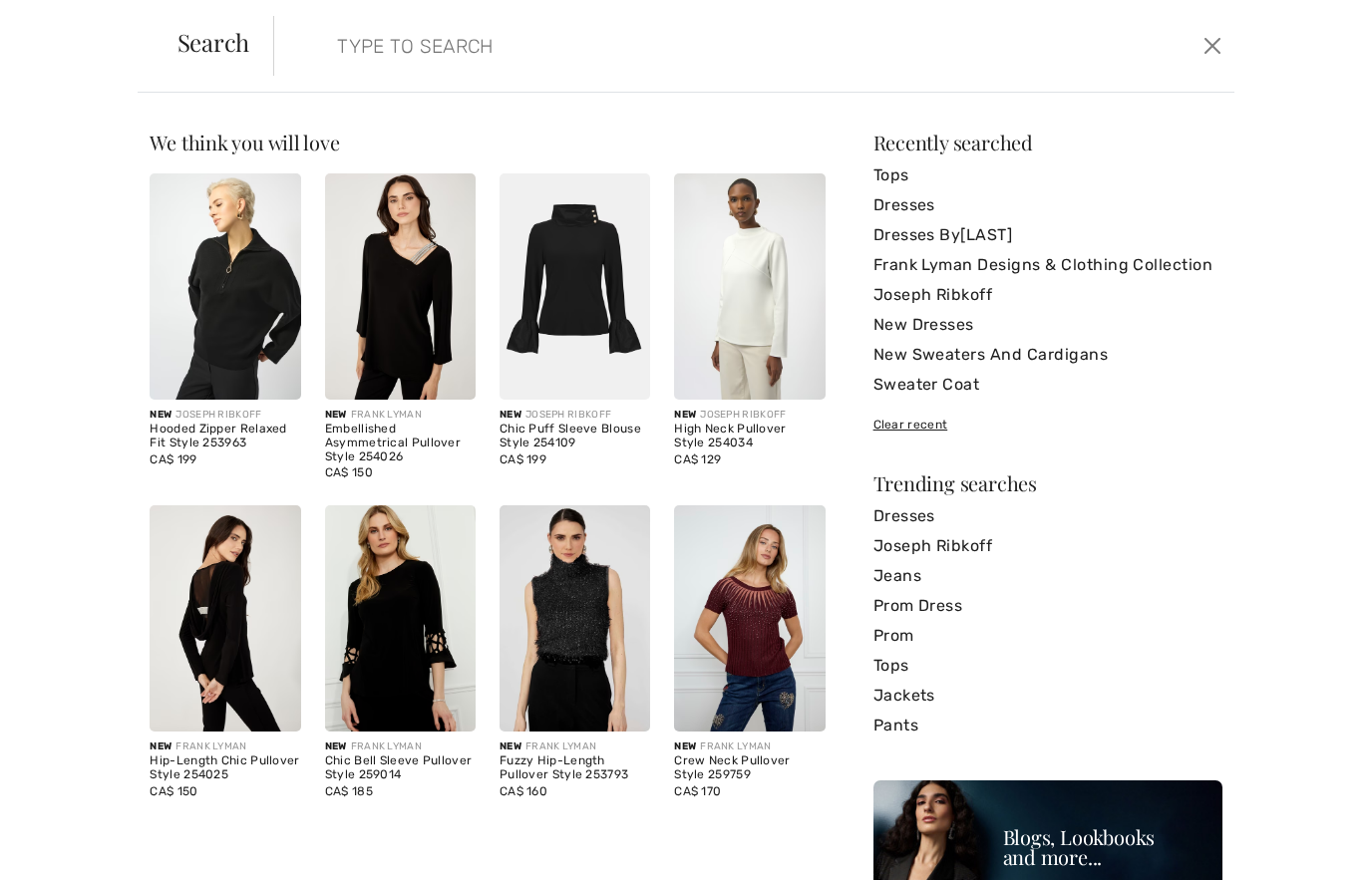 click on "We think you will love
New JOSEPH RIBKOFF
Hooded Zipper Relaxed Fit Style 253963
CA$ 199
New FRANK LYMAN
Embellished Asymmetrical Pullover Style 254026
CA$ 150
New JOSEPH RIBKOFF
Chic Puff Sleeve Blouse Style 254109
CA$ 199
New JOSEPH RIBKOFF
High Neck Pullover Style 254034
CA$ 129
New FRANK LYMAN
Hip-Length Chic Pullover Style 254025
CA$ 150
New FRANK LYMAN
Chic Bell Sleeve Pullover Style 259014
CA$ 185" at bounding box center (686, 486) 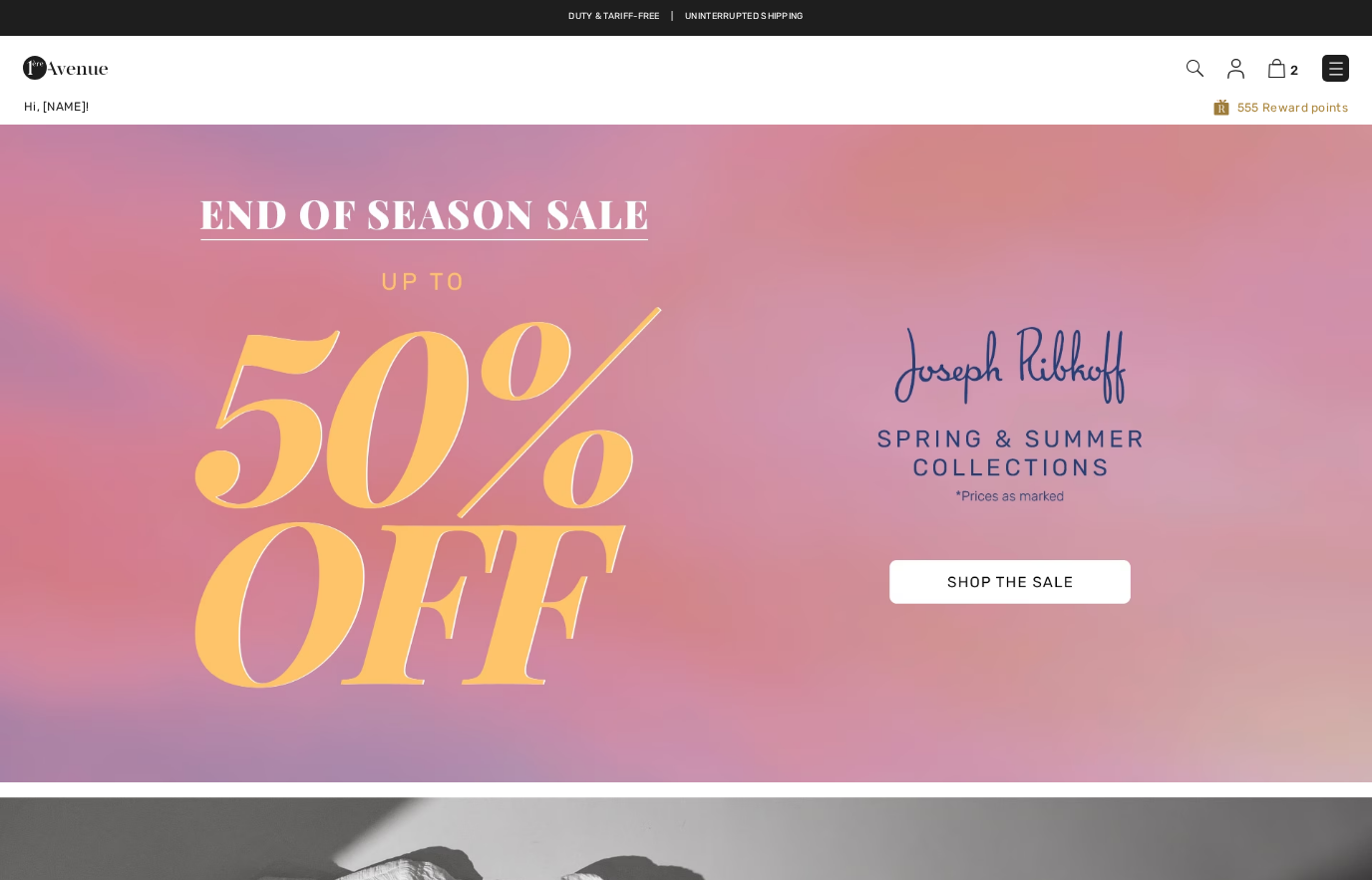 scroll, scrollTop: 0, scrollLeft: 0, axis: both 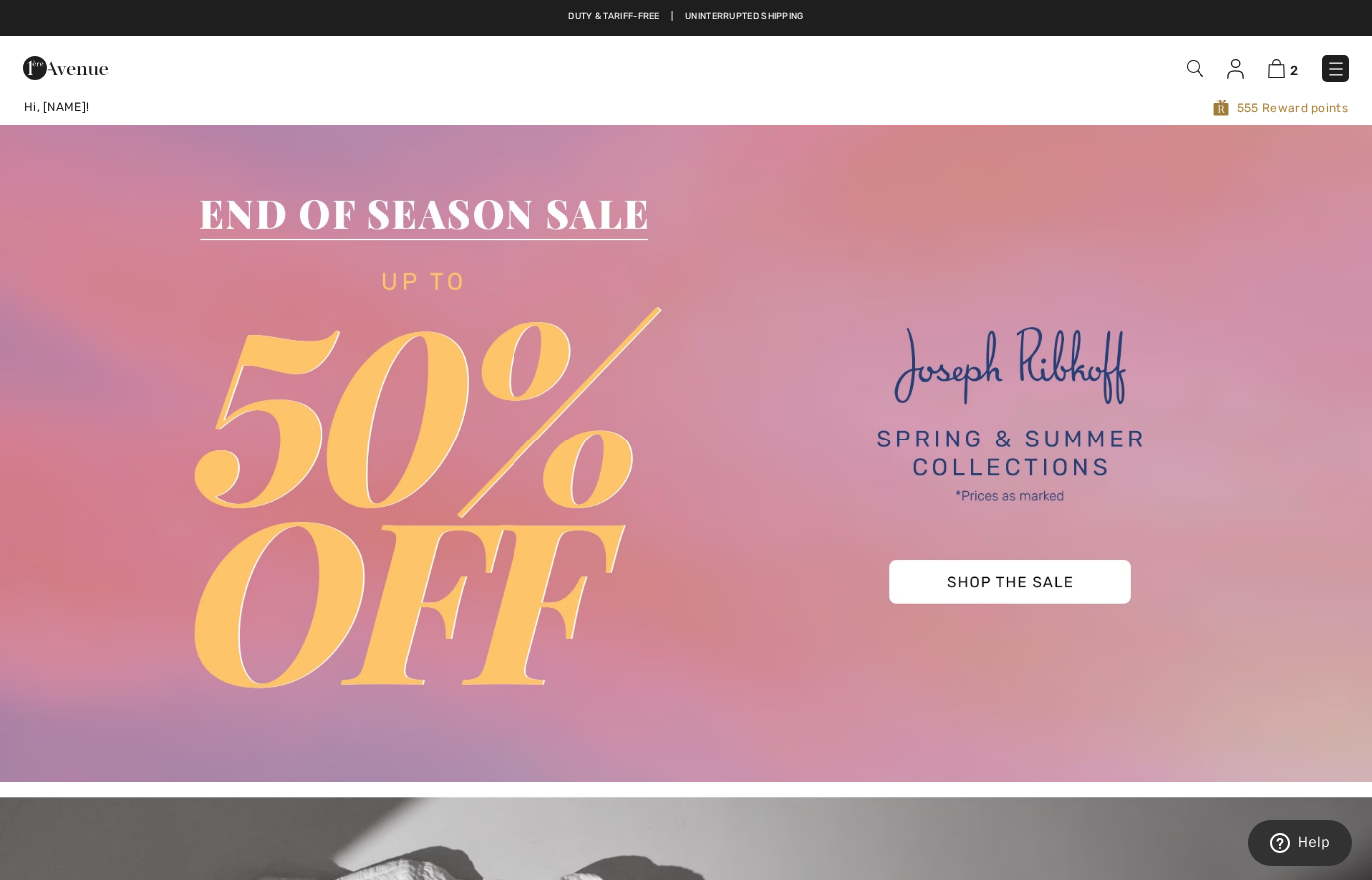 click at bounding box center (1235, 69) 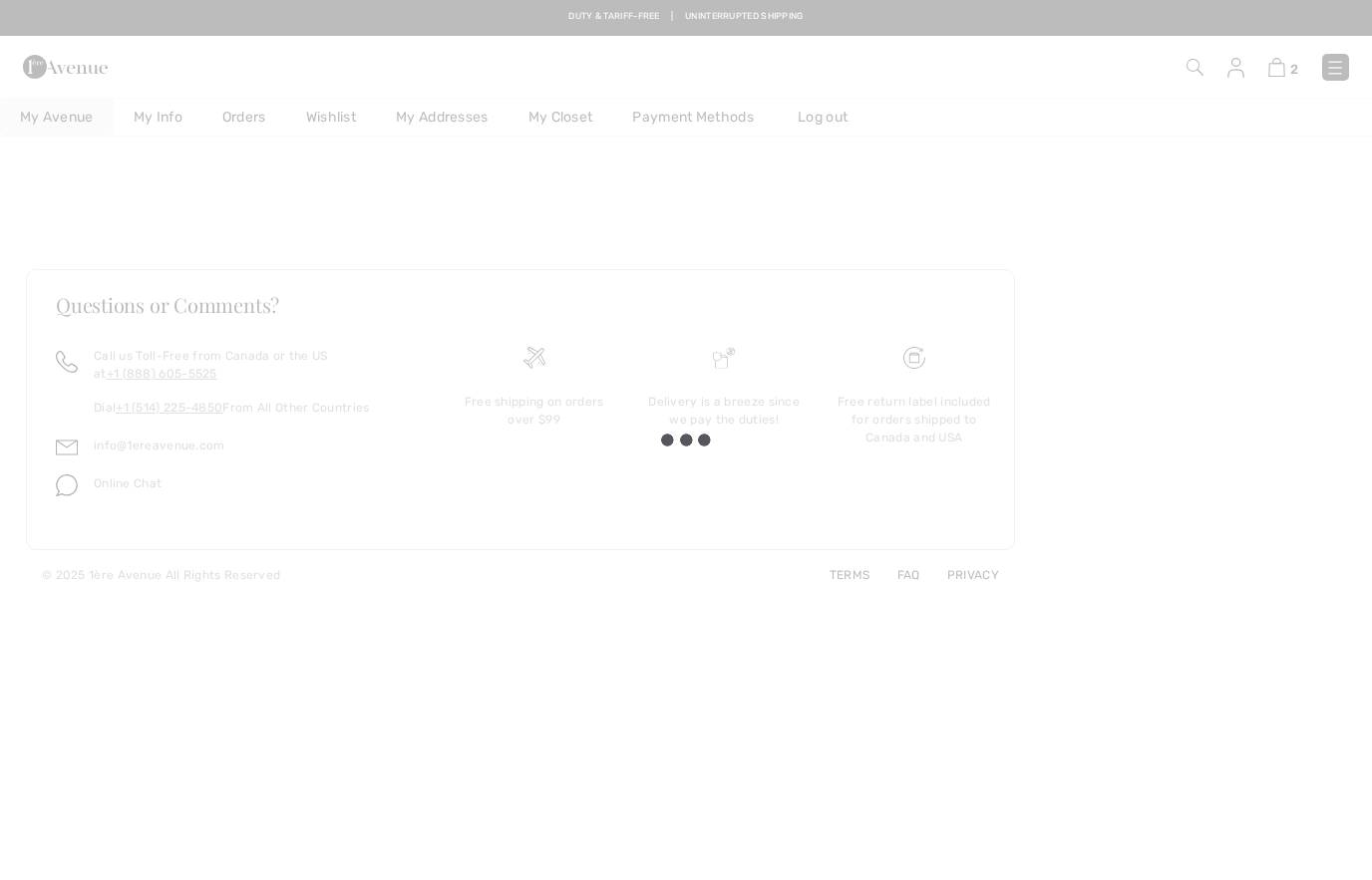 scroll, scrollTop: 0, scrollLeft: 0, axis: both 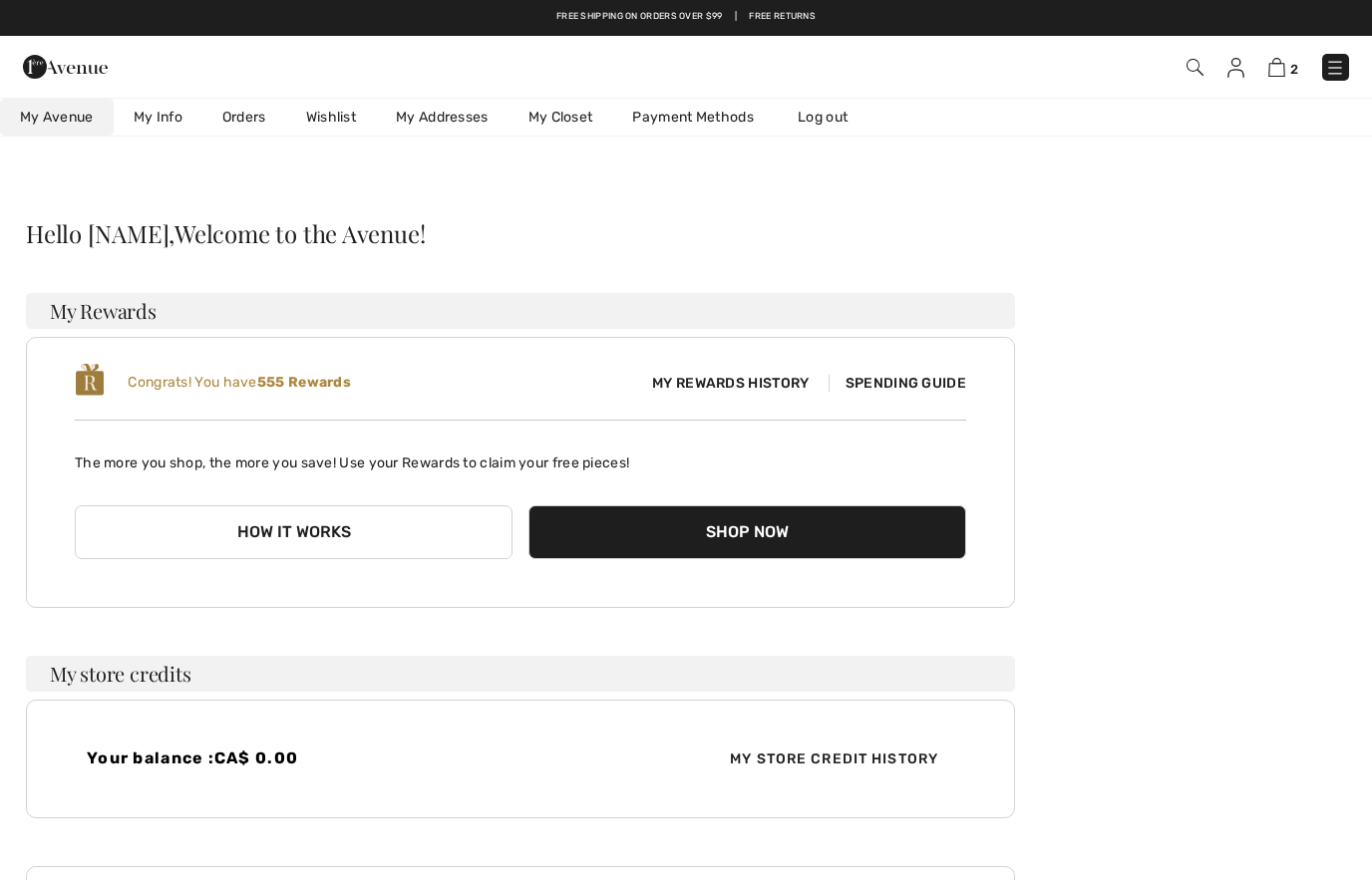 click on "Wishlist" at bounding box center (331, 117) 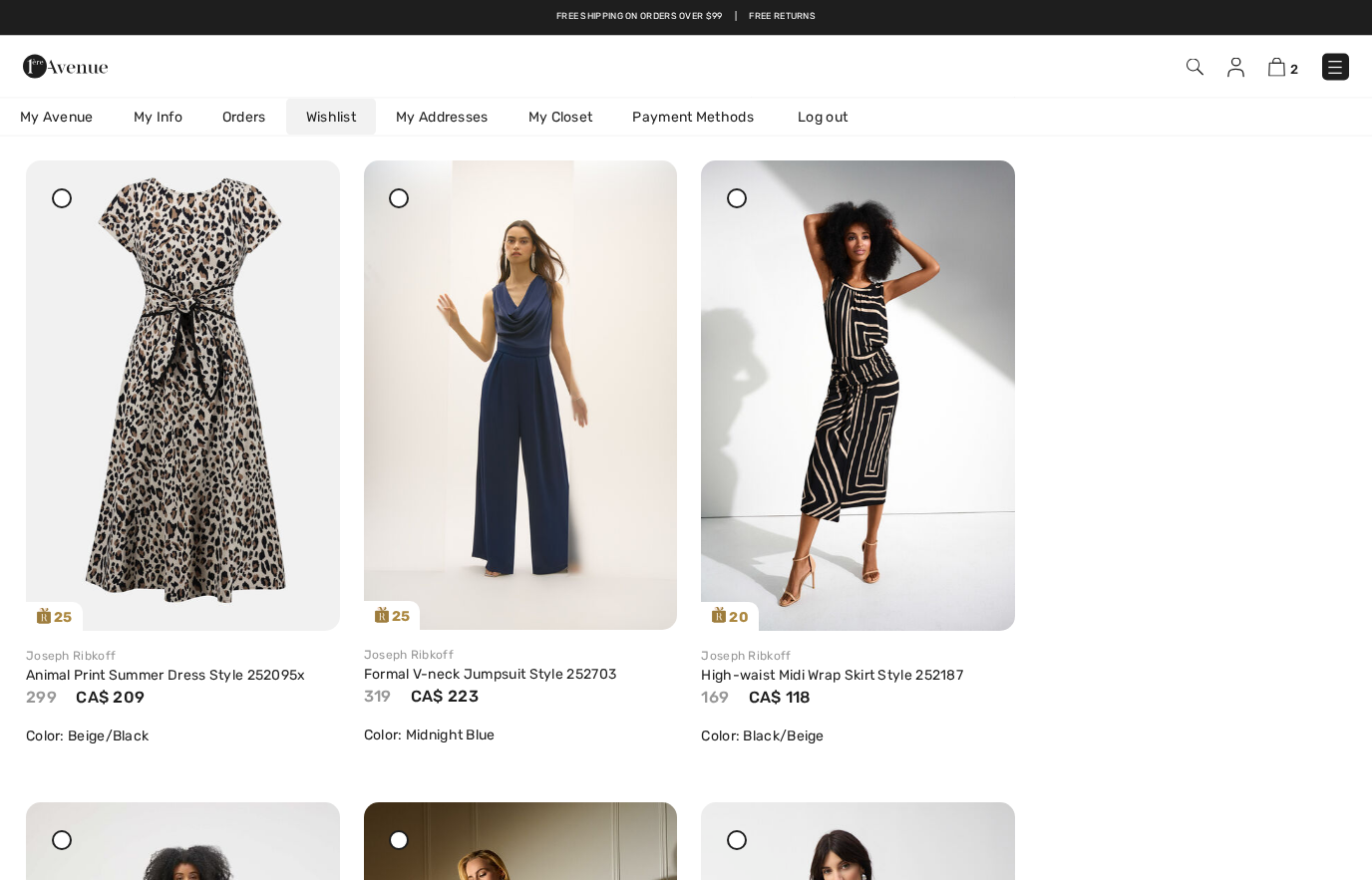 scroll, scrollTop: 105, scrollLeft: 0, axis: vertical 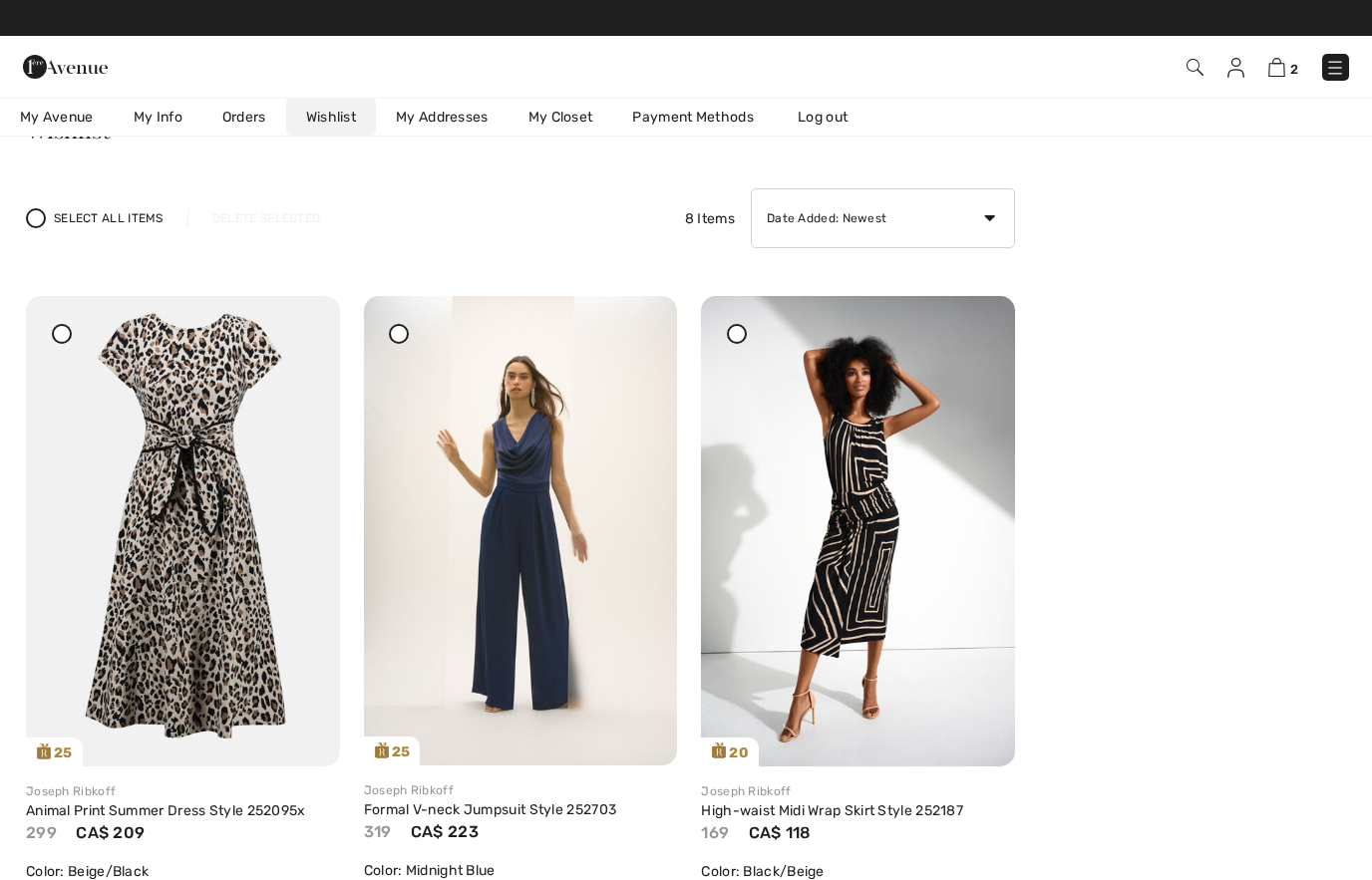 click at bounding box center [520, 530] 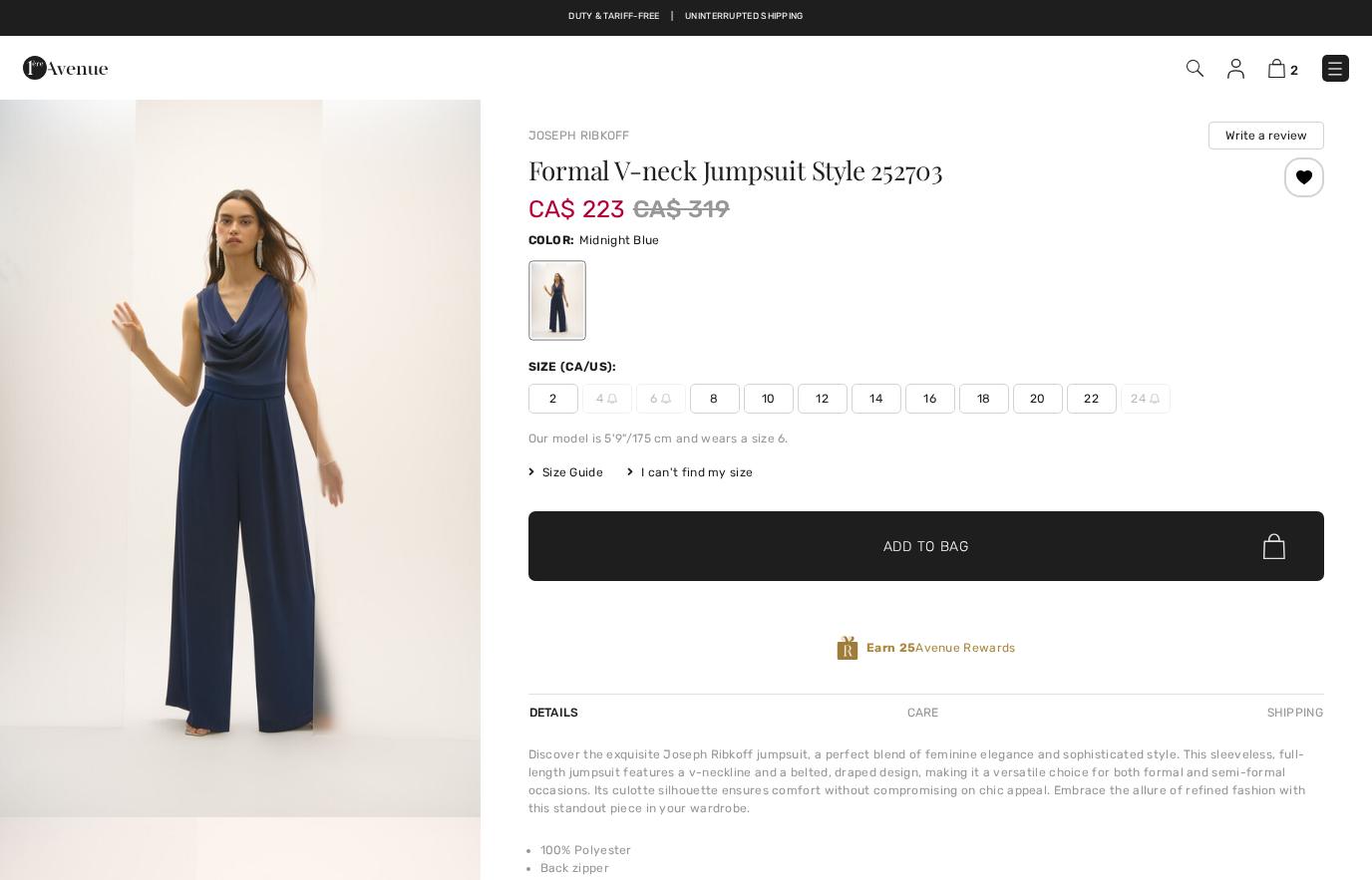 scroll, scrollTop: 0, scrollLeft: 0, axis: both 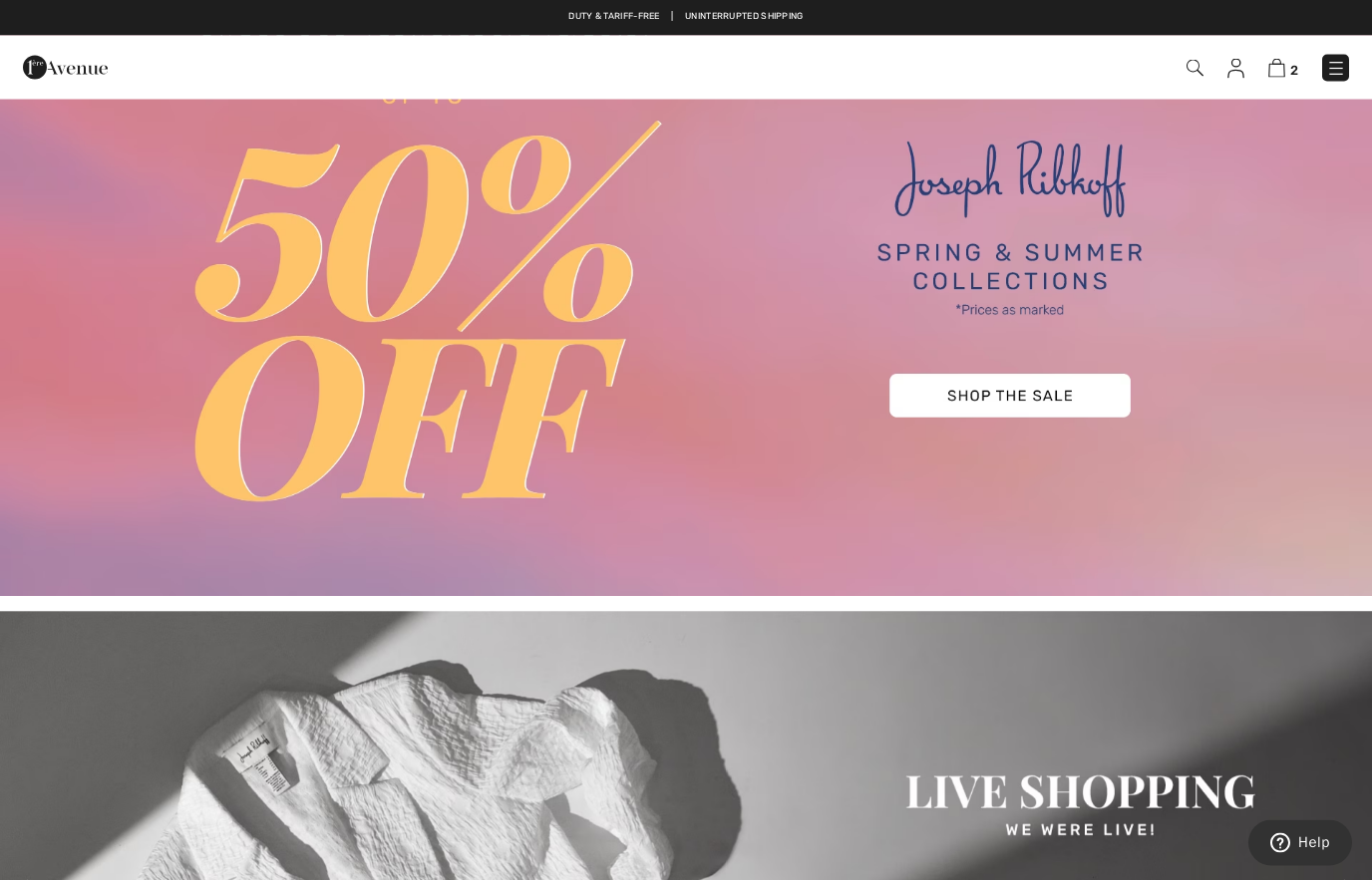 click at bounding box center (1235, 69) 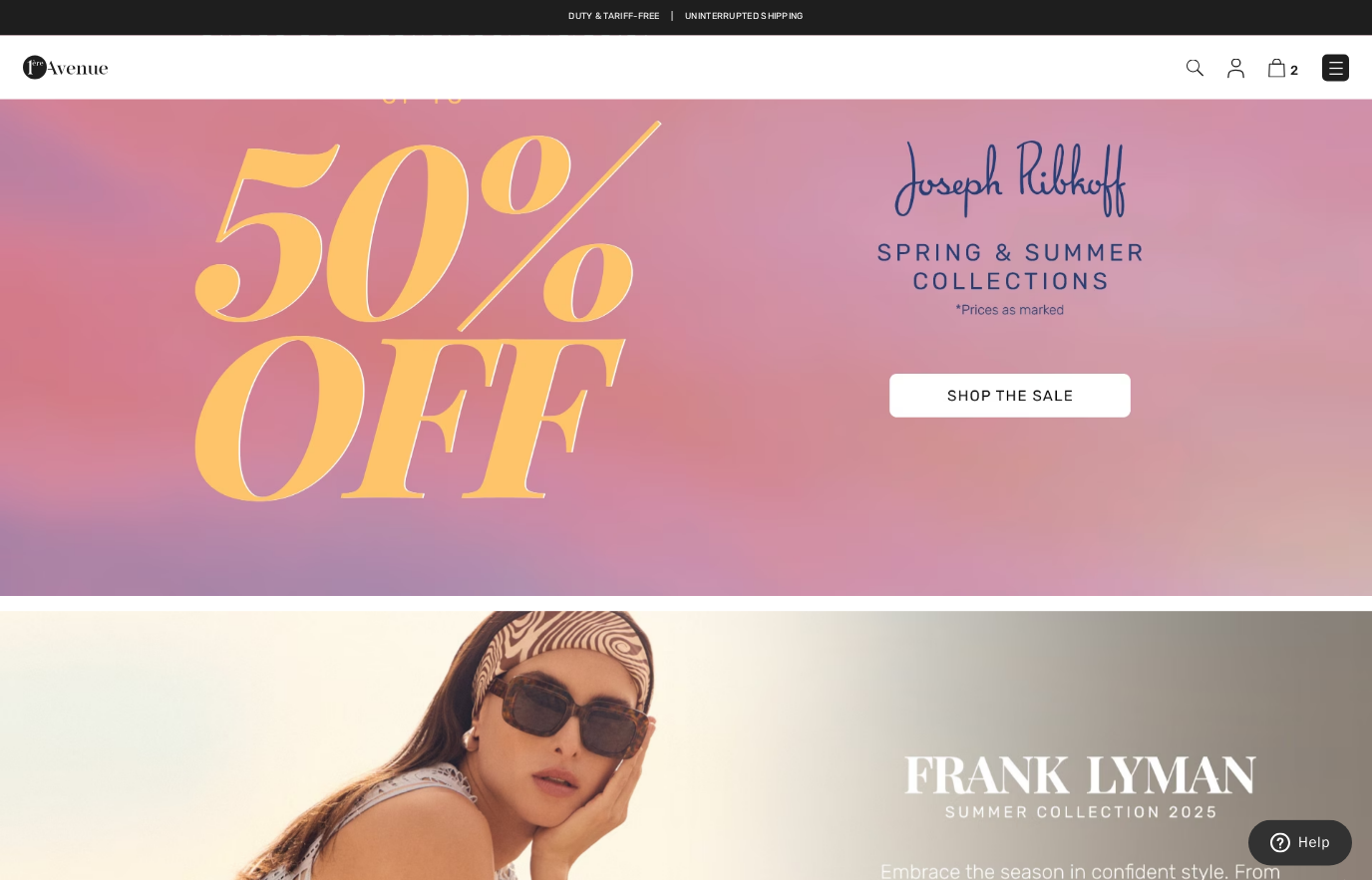 click at bounding box center [1235, 69] 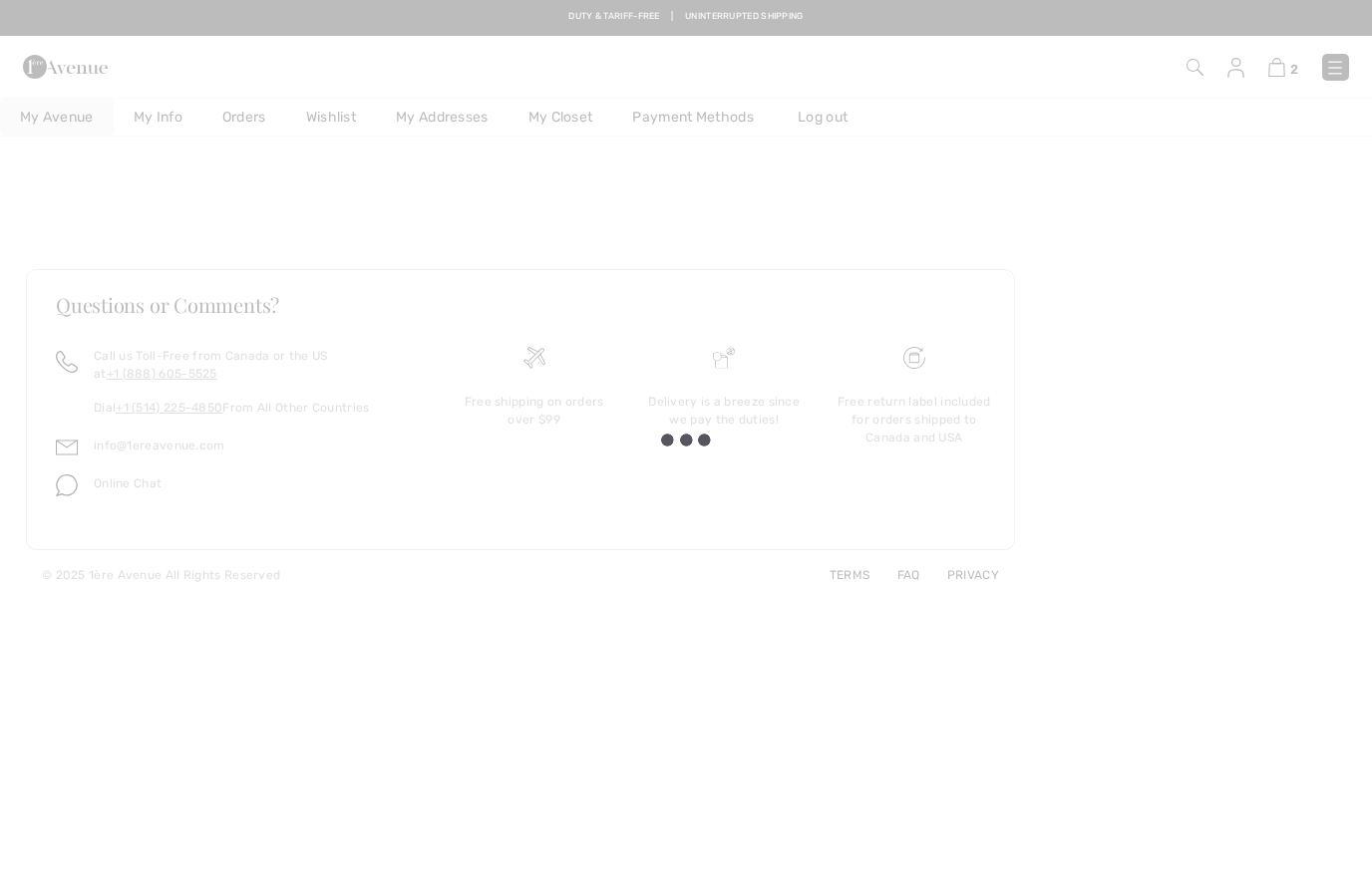 scroll, scrollTop: 0, scrollLeft: 0, axis: both 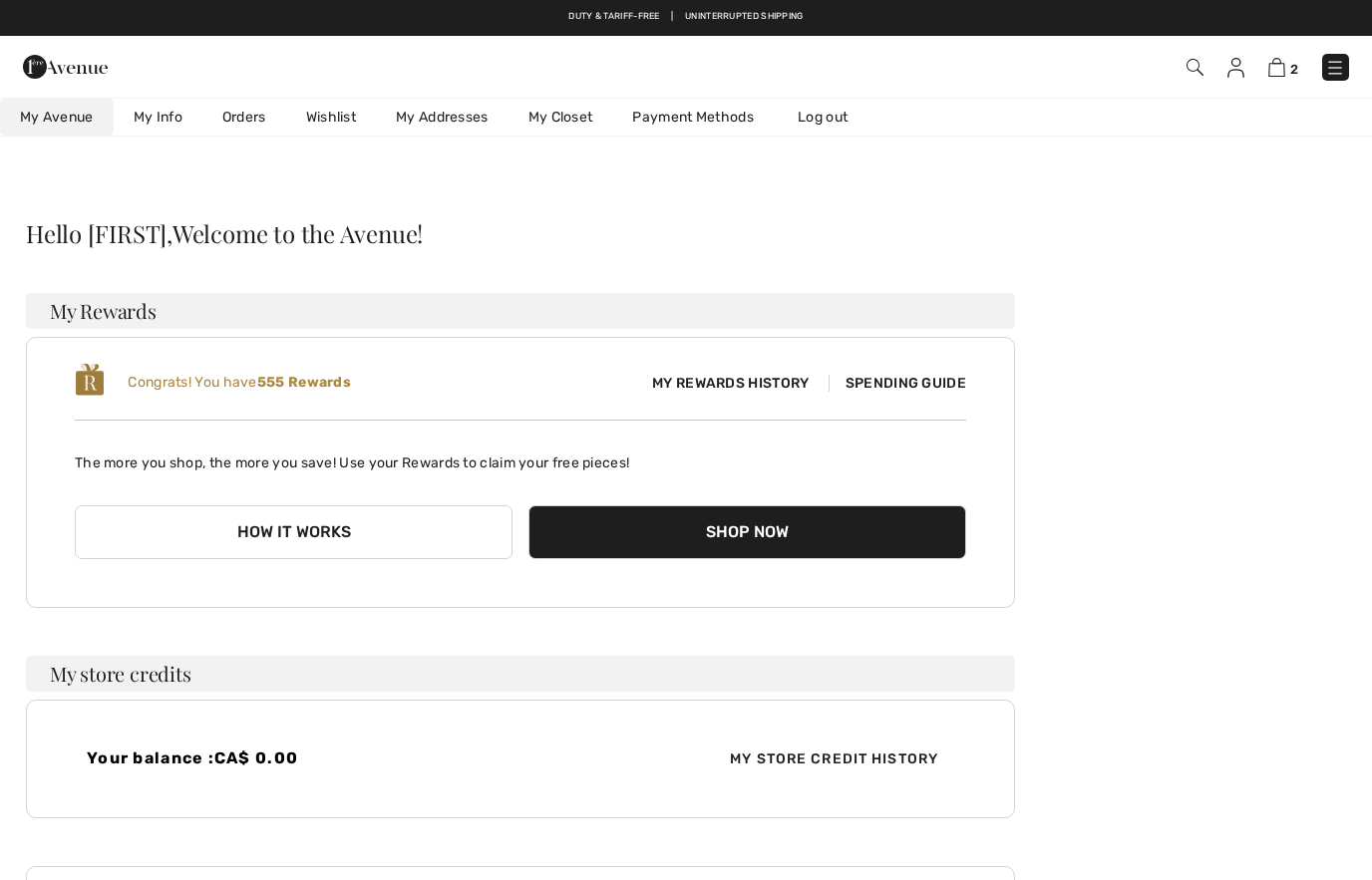 click on "Wishlist" at bounding box center [331, 117] 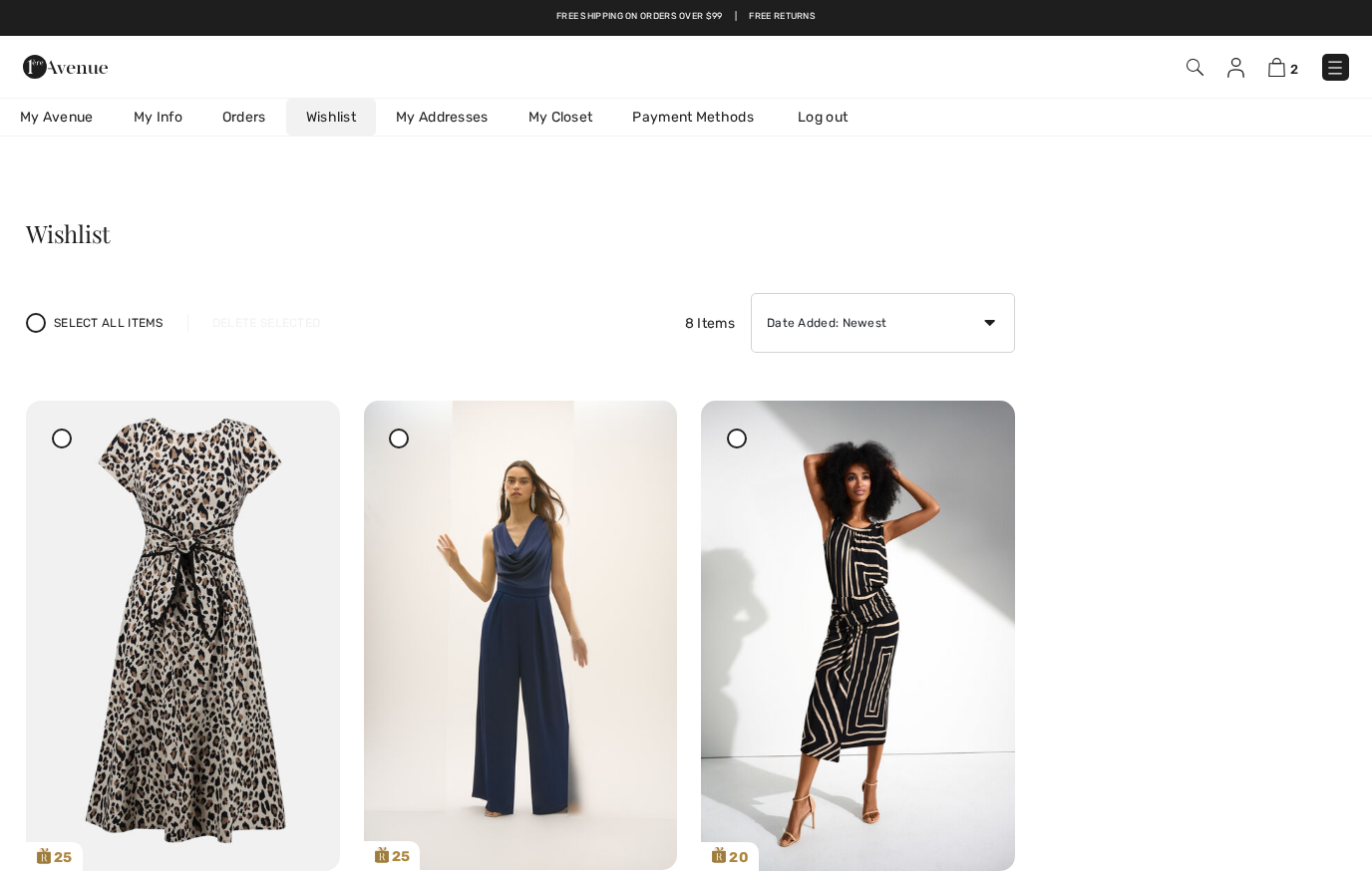 click at bounding box center (520, 635) 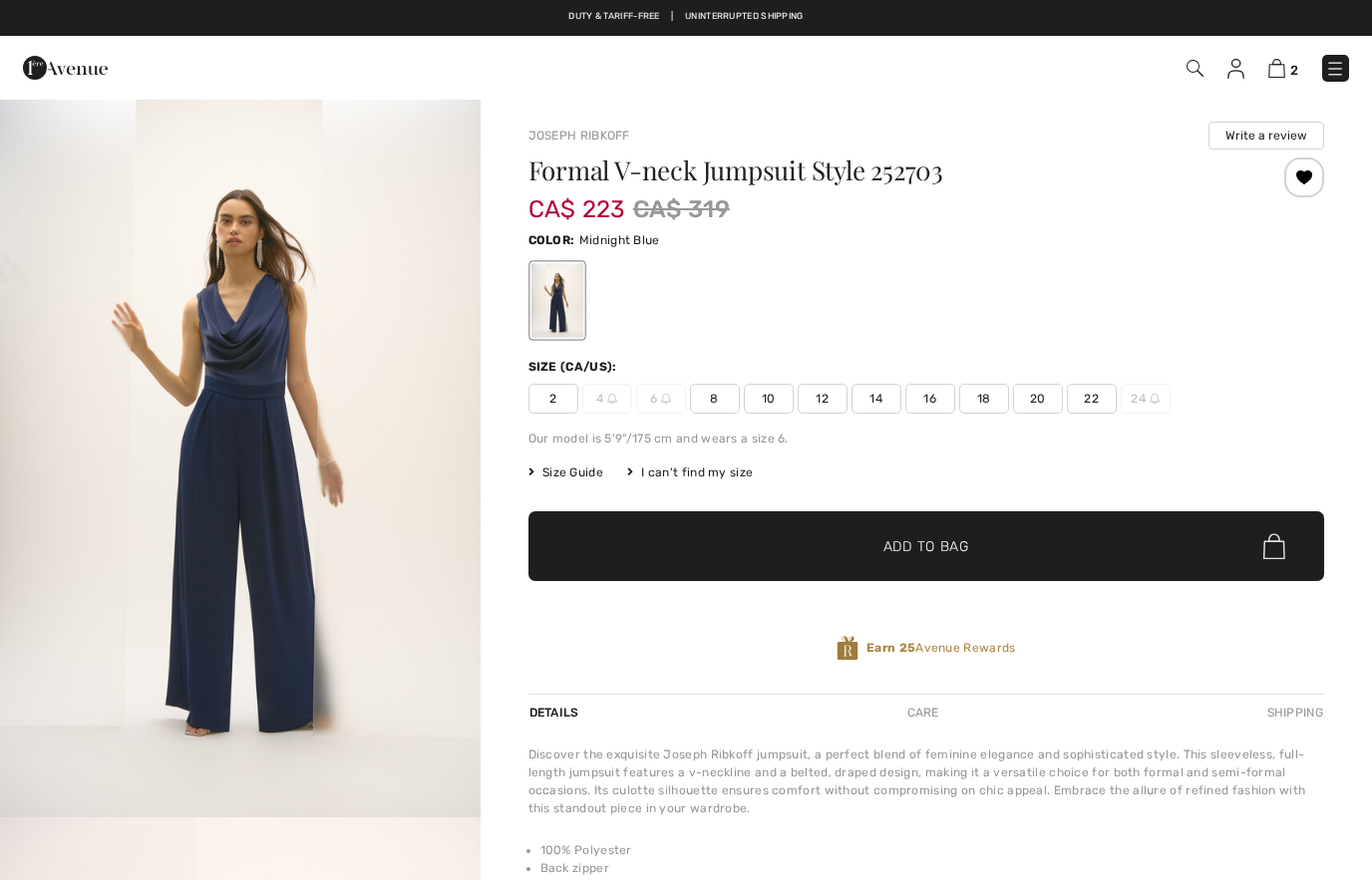 scroll, scrollTop: 125, scrollLeft: 0, axis: vertical 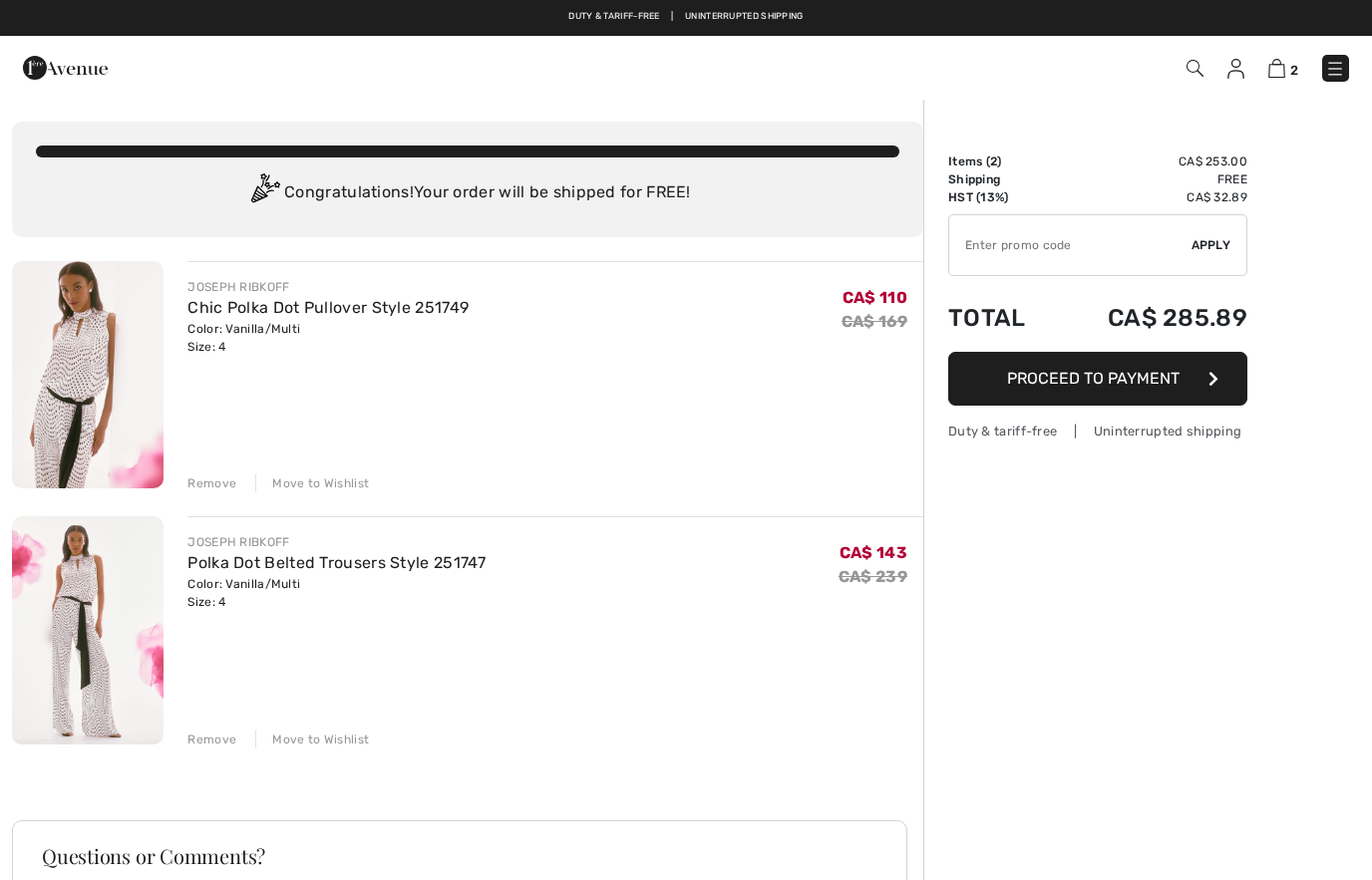 checkbox on "true" 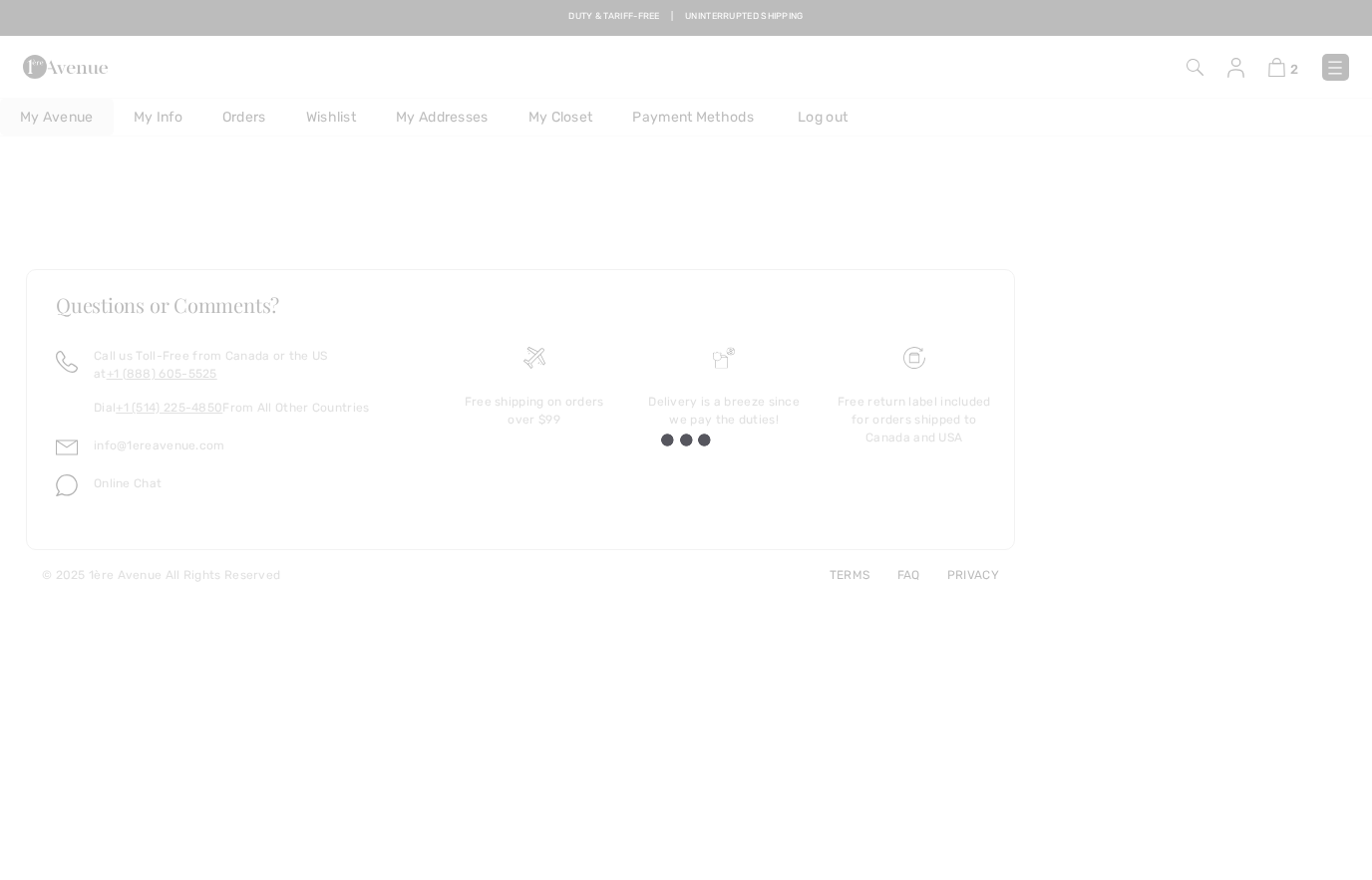 scroll, scrollTop: 0, scrollLeft: 0, axis: both 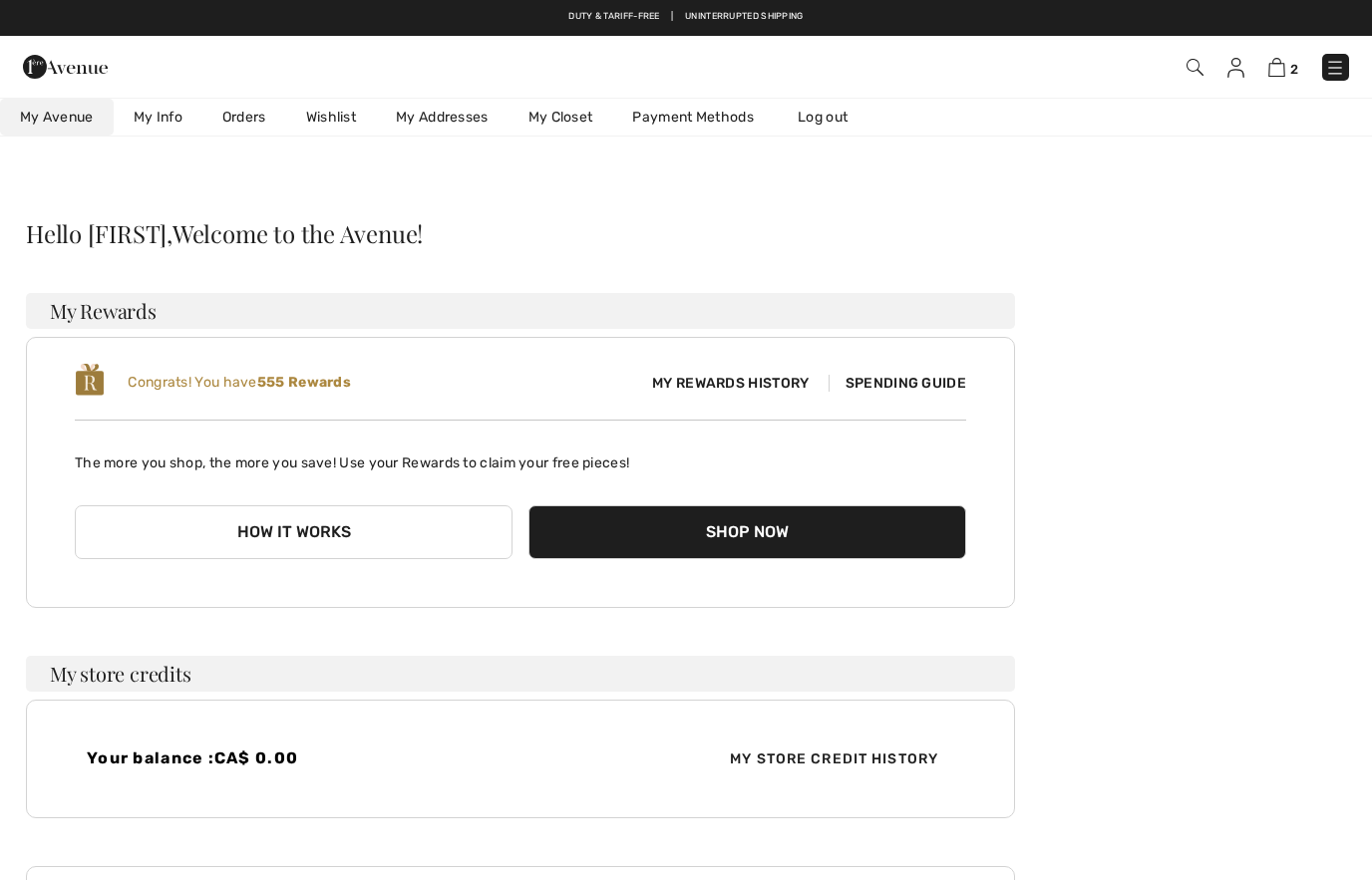 click on "Wishlist" at bounding box center (331, 117) 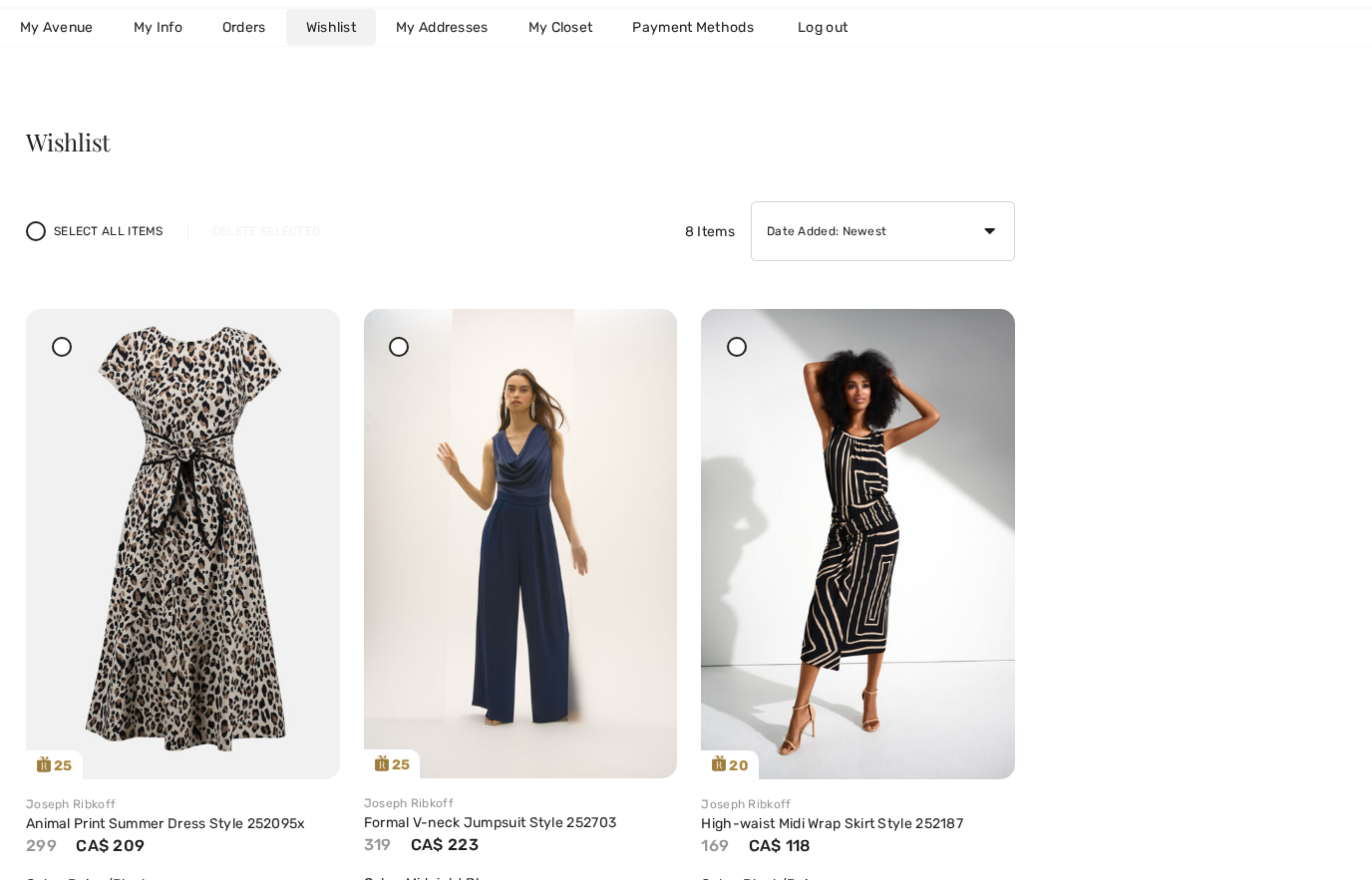 scroll, scrollTop: 92, scrollLeft: 0, axis: vertical 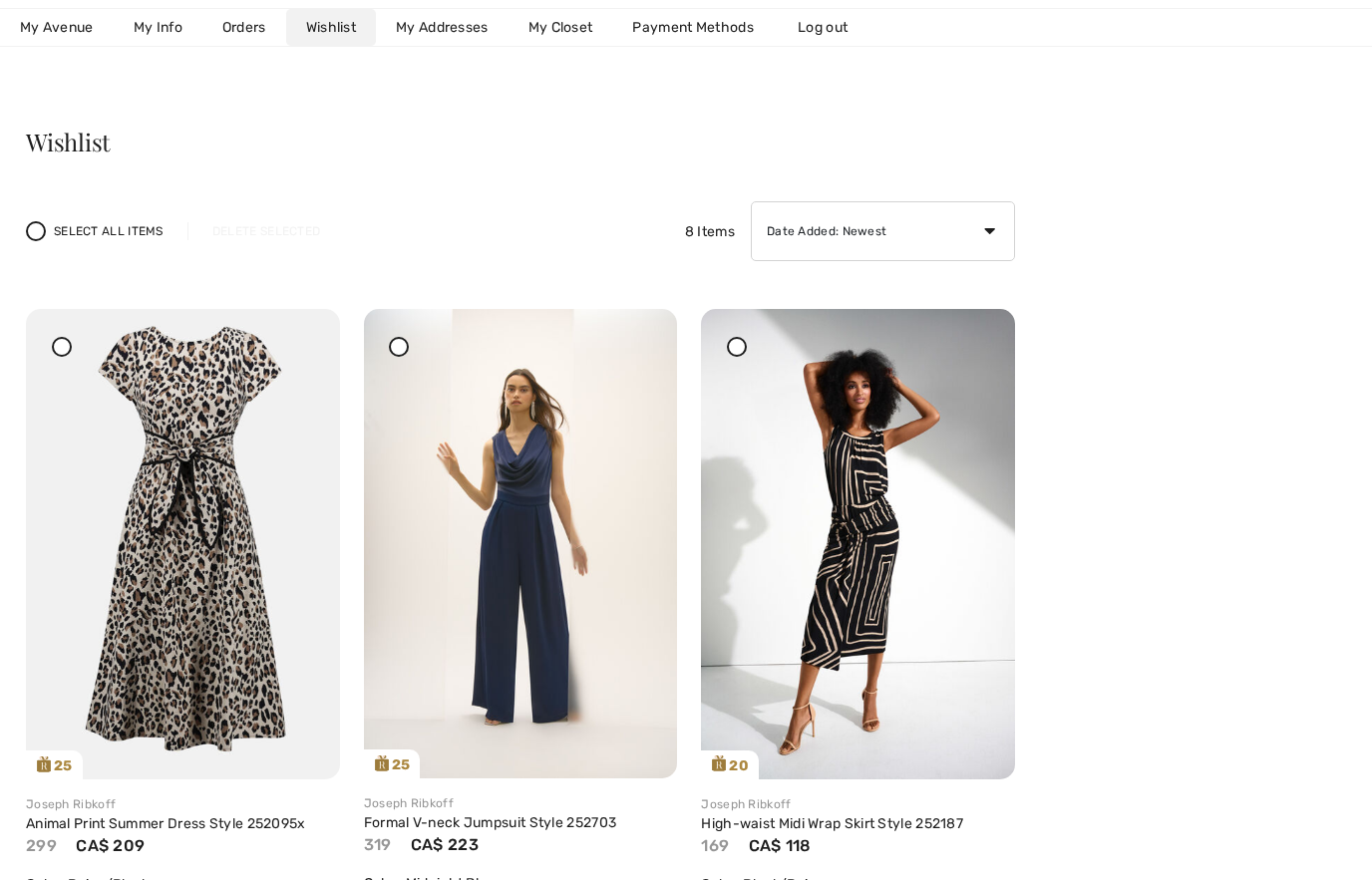 click at bounding box center [520, 543] 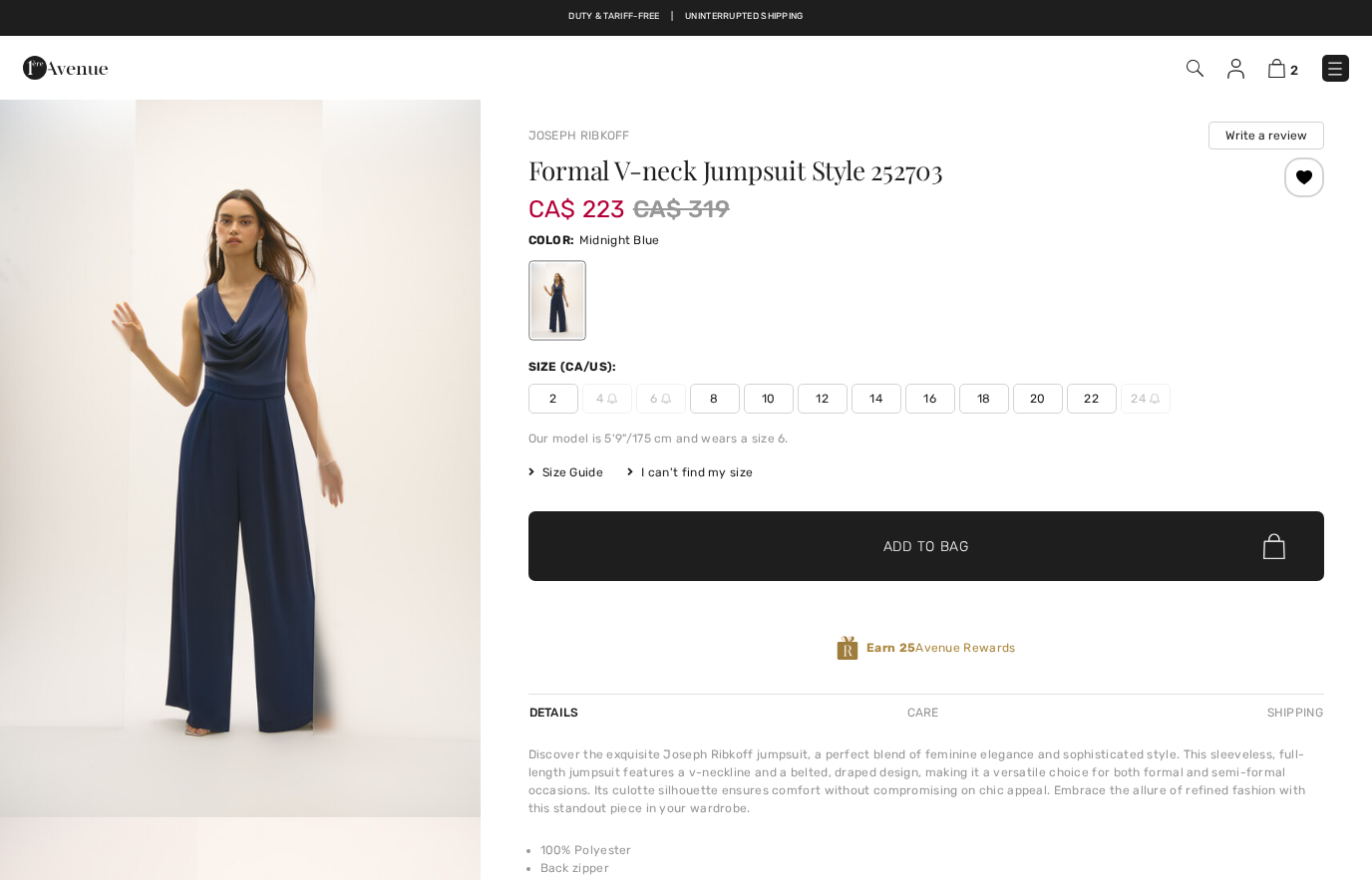 scroll, scrollTop: 0, scrollLeft: 0, axis: both 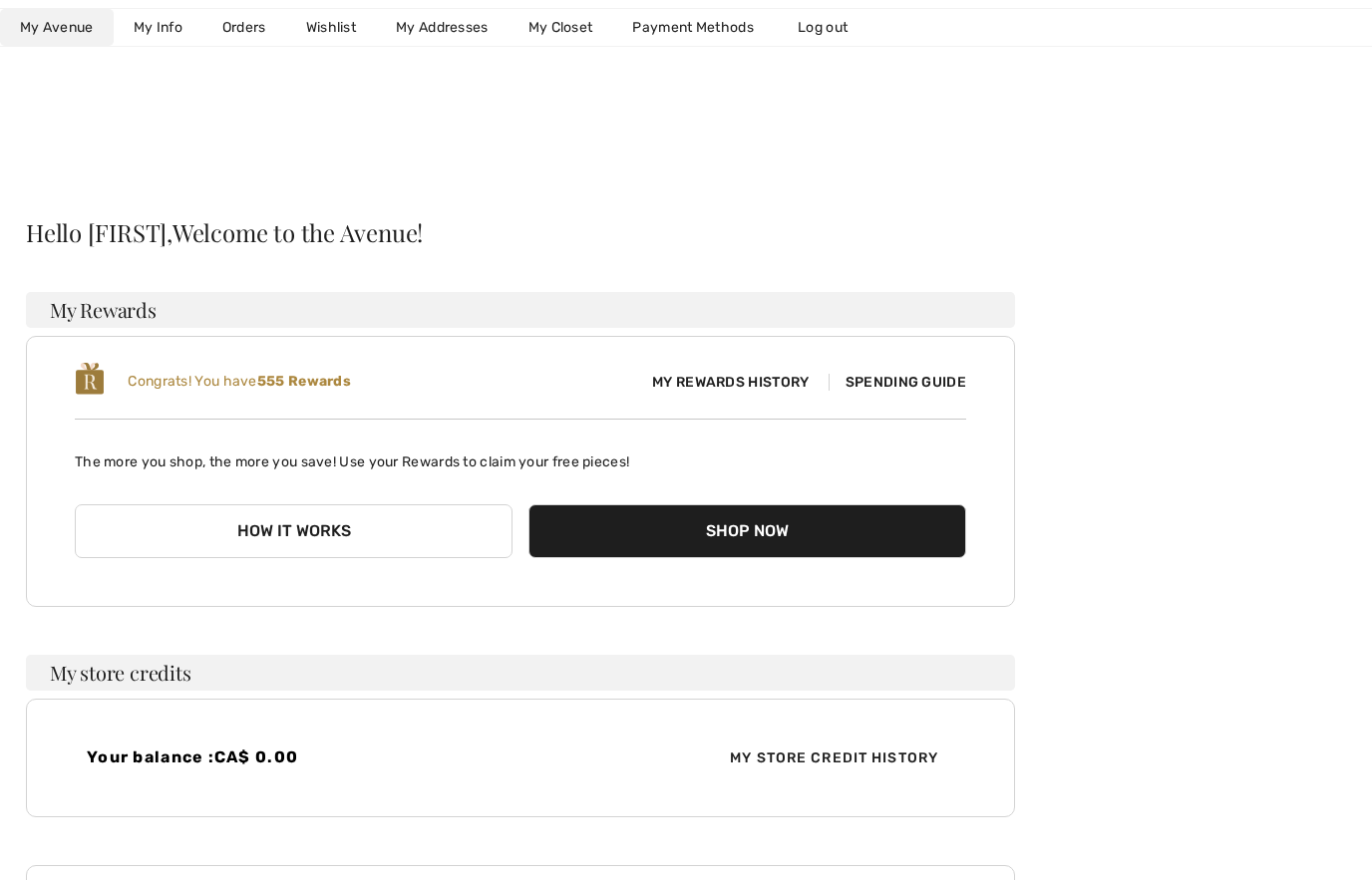 click on "Wishlist" at bounding box center [331, 27] 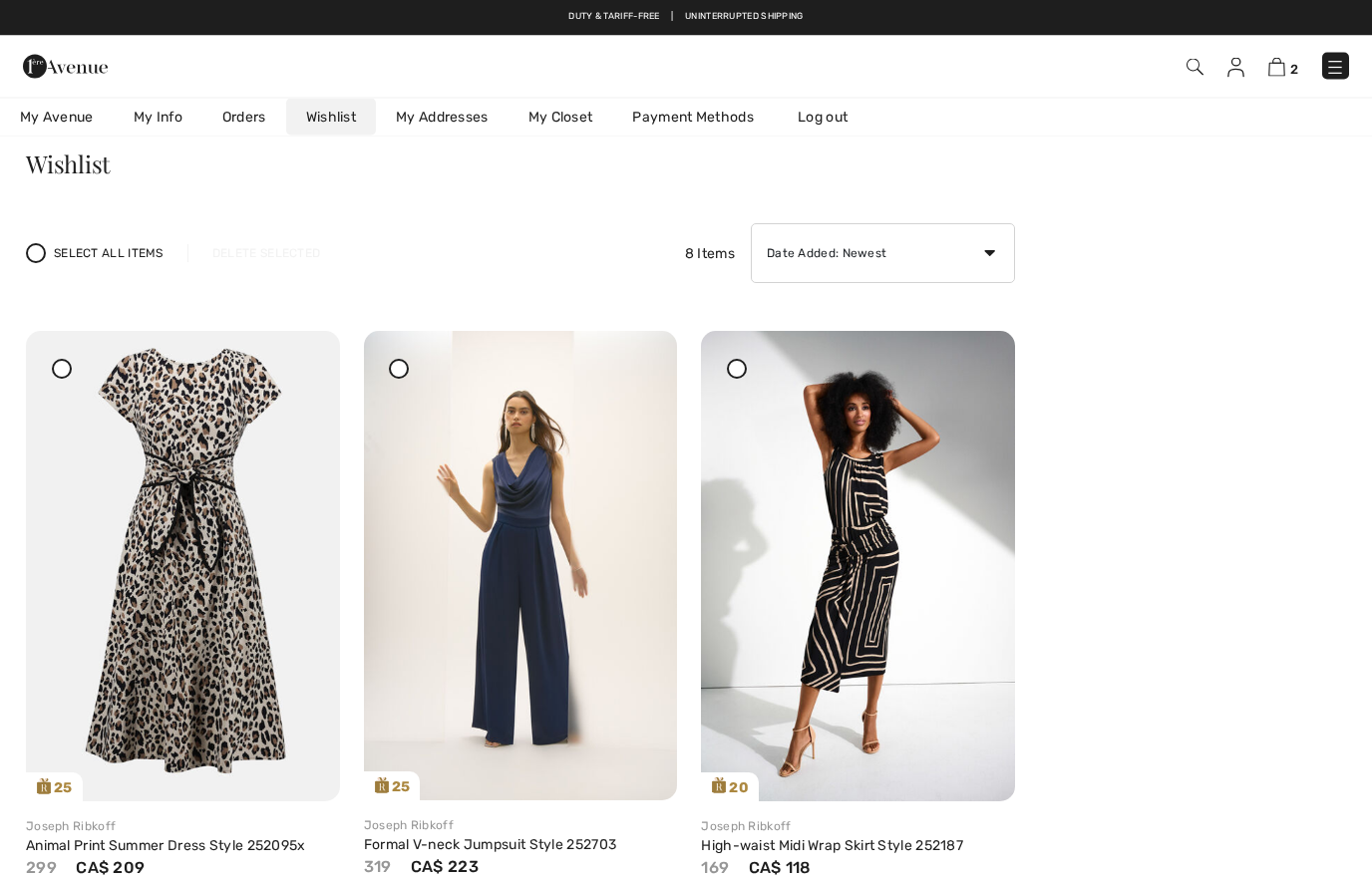 scroll, scrollTop: 68, scrollLeft: 0, axis: vertical 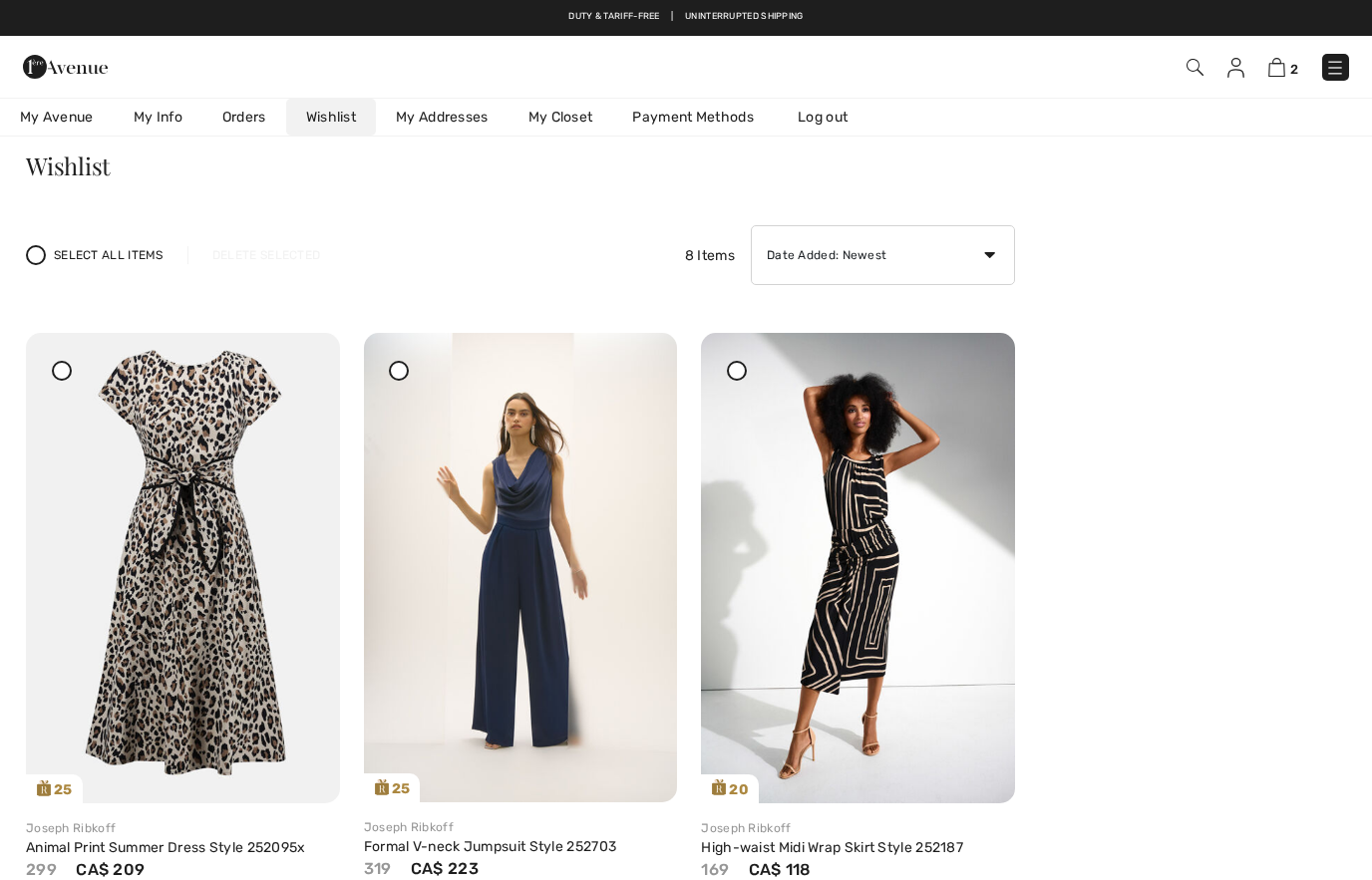 click at bounding box center (638, 347) 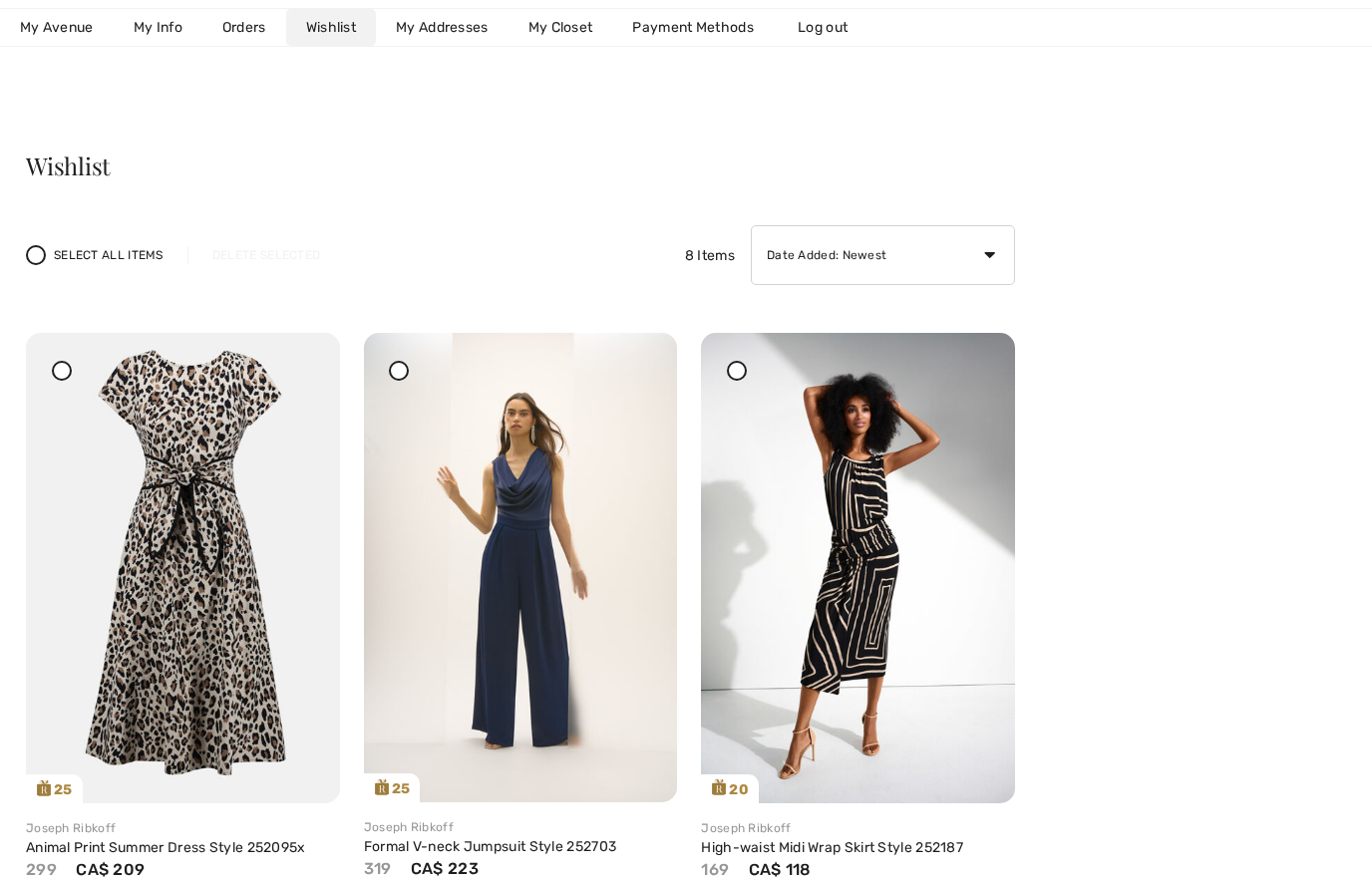 scroll, scrollTop: 163, scrollLeft: 0, axis: vertical 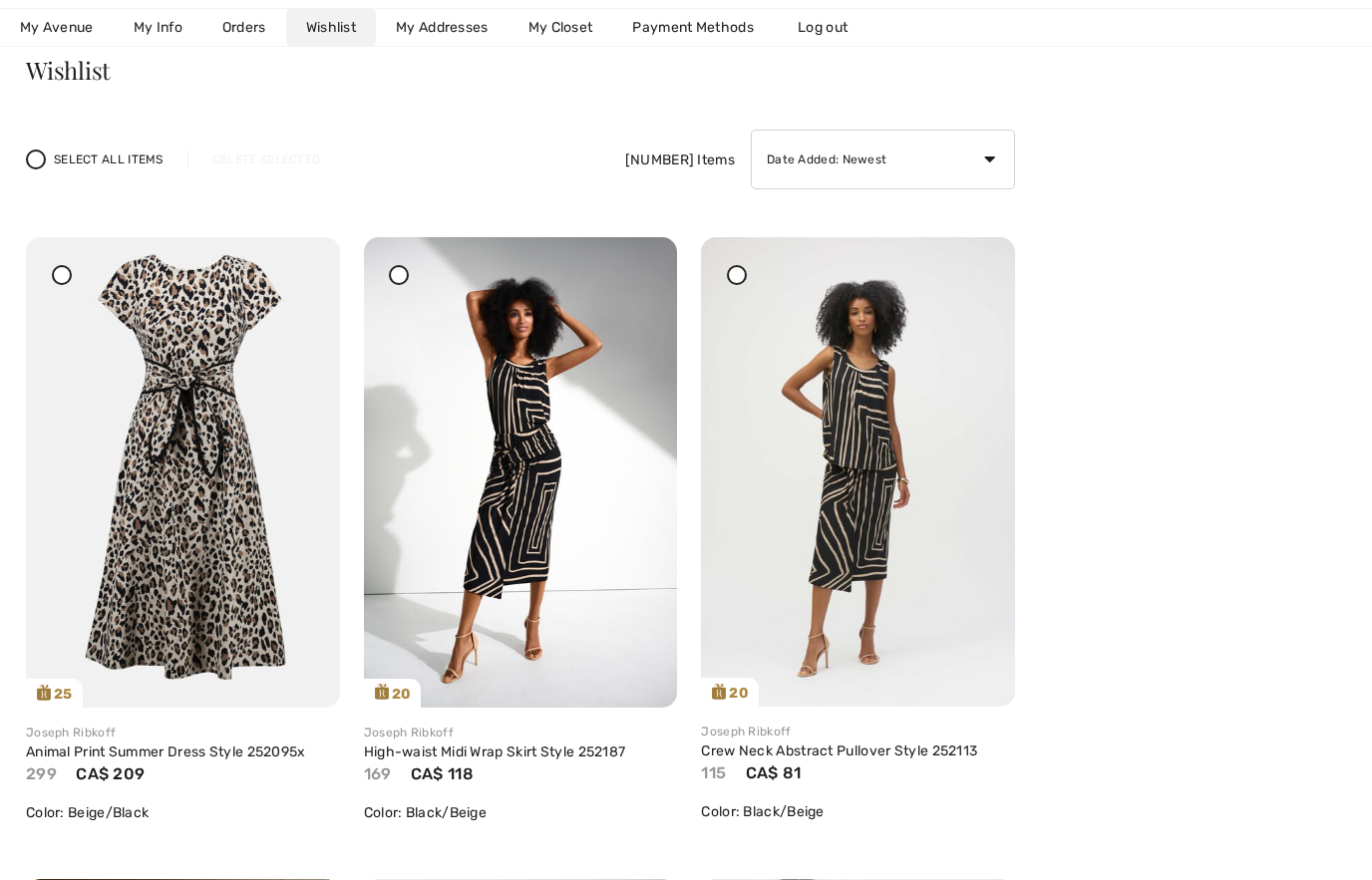 click at bounding box center (638, 251) 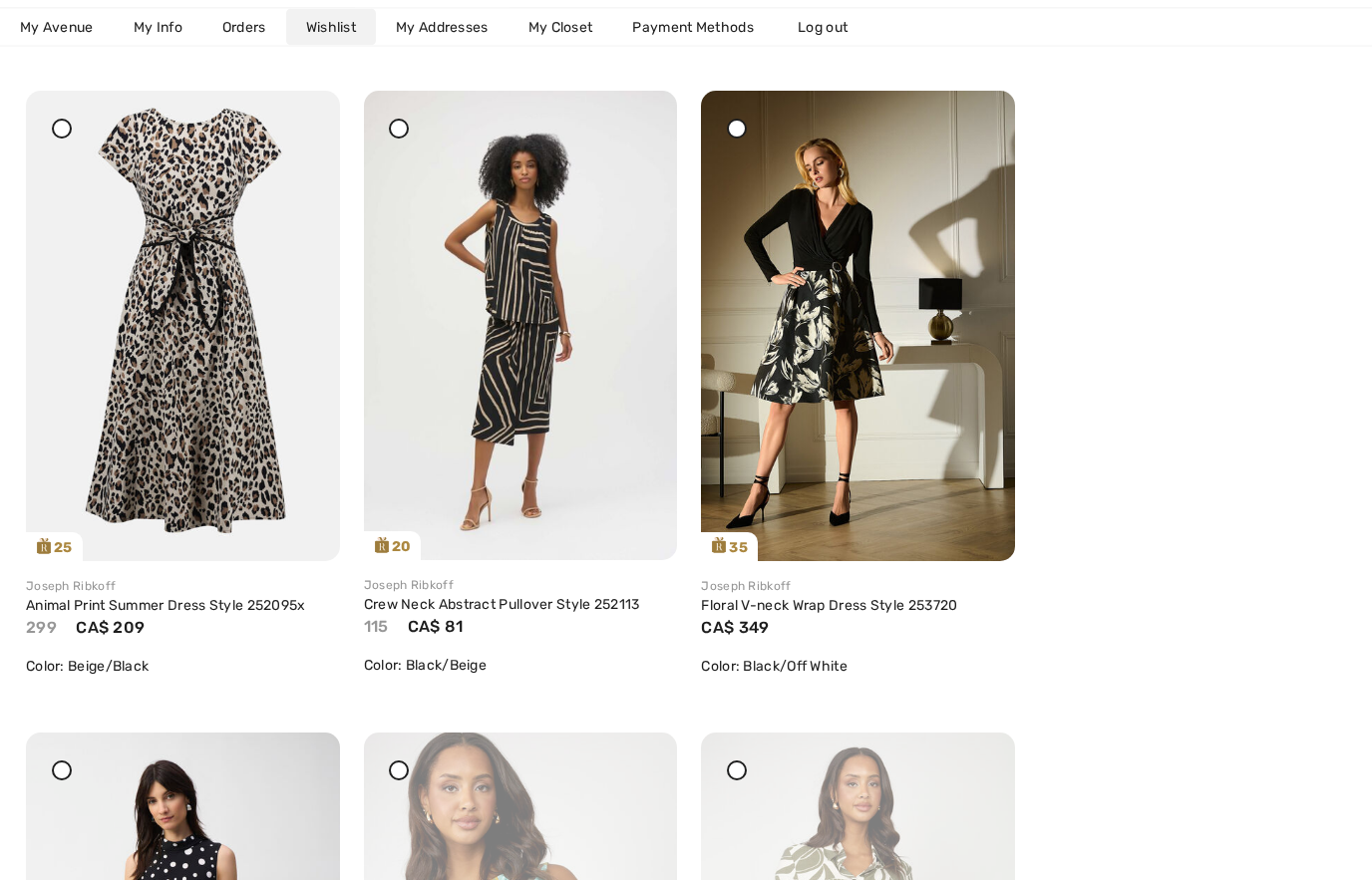 scroll, scrollTop: 332, scrollLeft: 0, axis: vertical 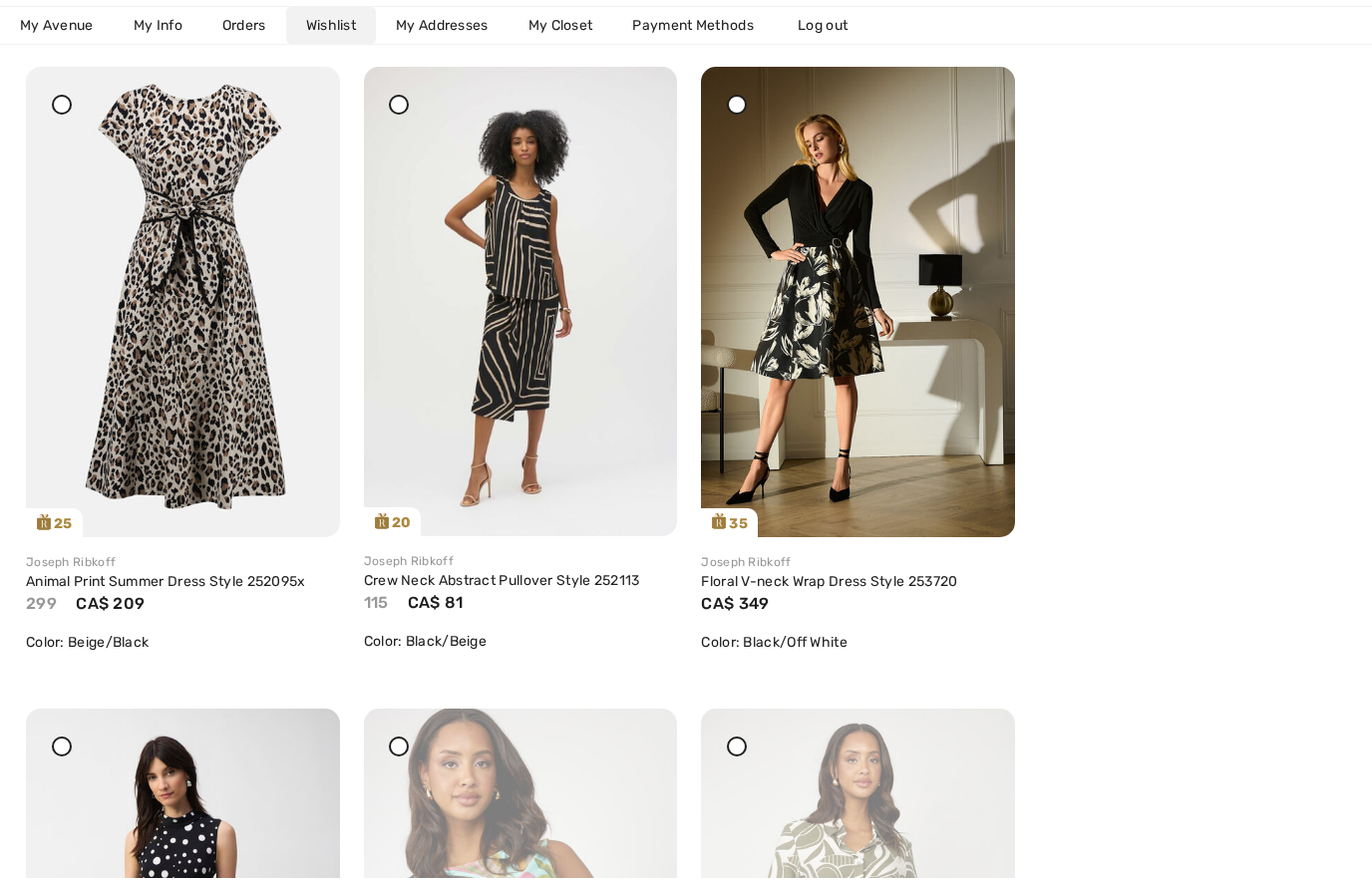 click on "Wishlist
Select All Items
Delete Selected
6 Items
Date Added: Newest Date Added: Oldest Price: High to Low Price: Low to High Brand: A to Z Brand: Z to A
25
Share
Joseph Ribkoff
Animal Print Summer Dress Style 252095x
299
CA$ 209 Color: Beige/Black
Share
20
Share
115 239" at bounding box center (686, 818) 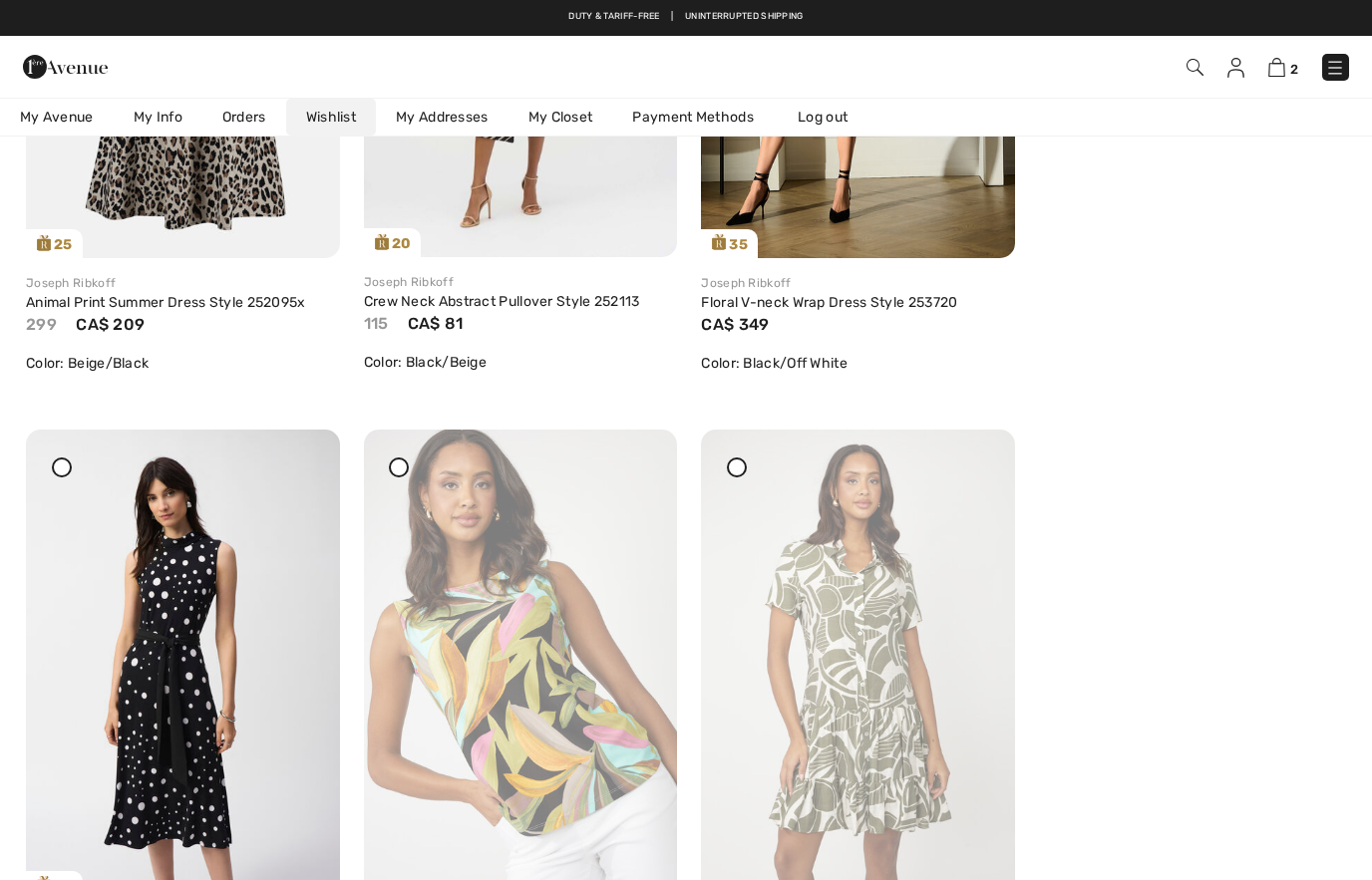 scroll, scrollTop: 612, scrollLeft: 0, axis: vertical 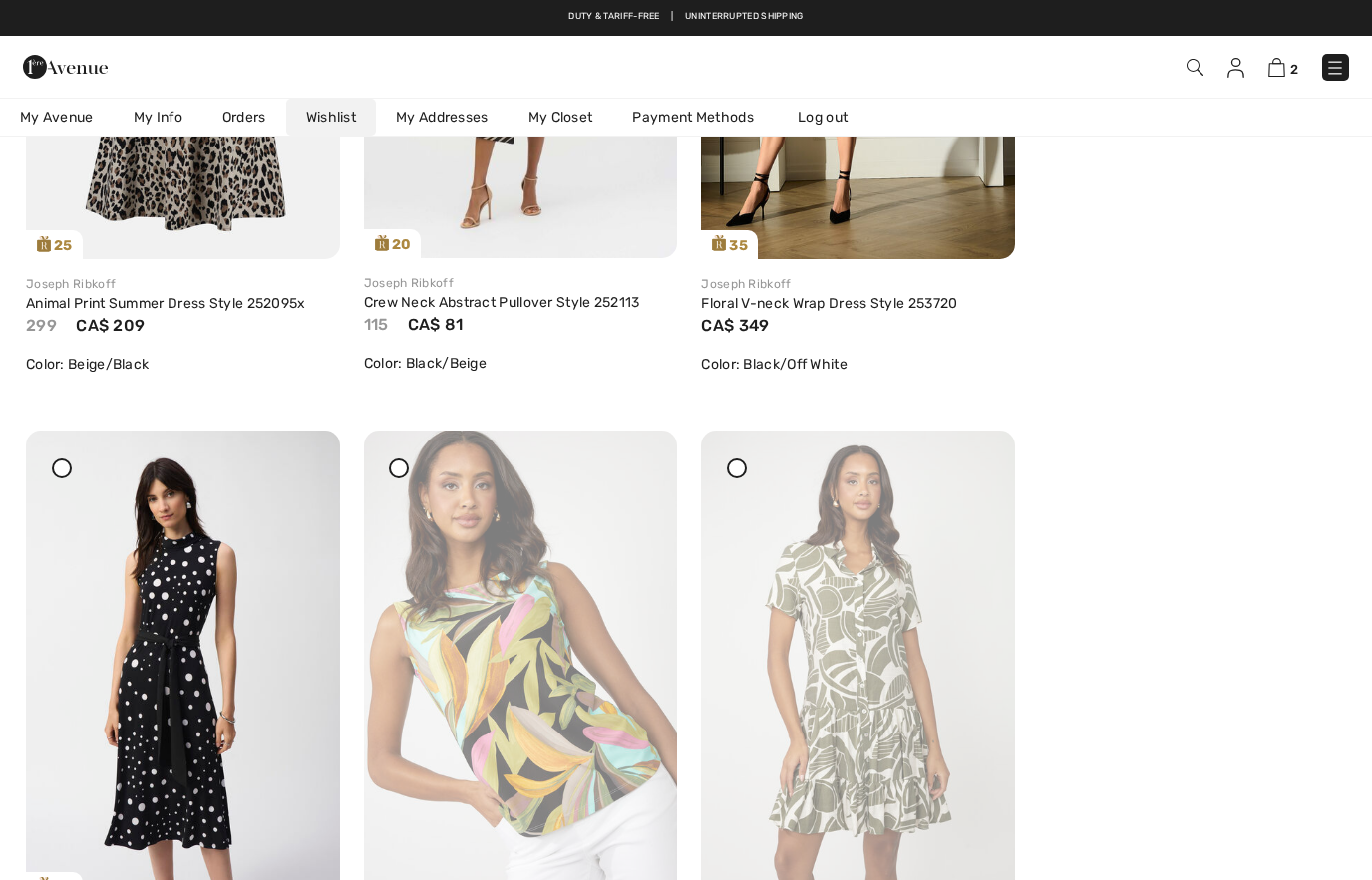 click at bounding box center (520, 666) 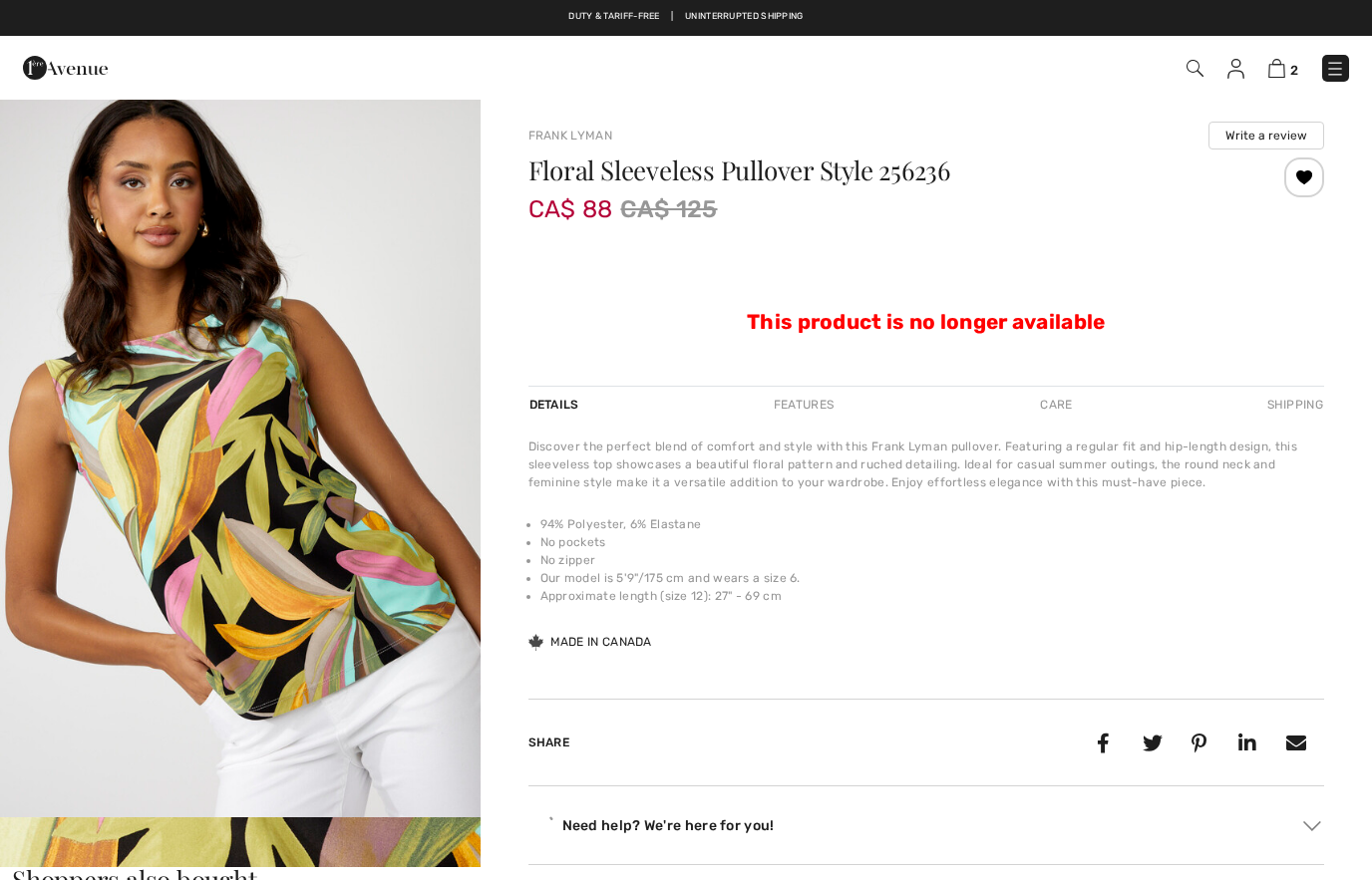 scroll, scrollTop: 0, scrollLeft: 0, axis: both 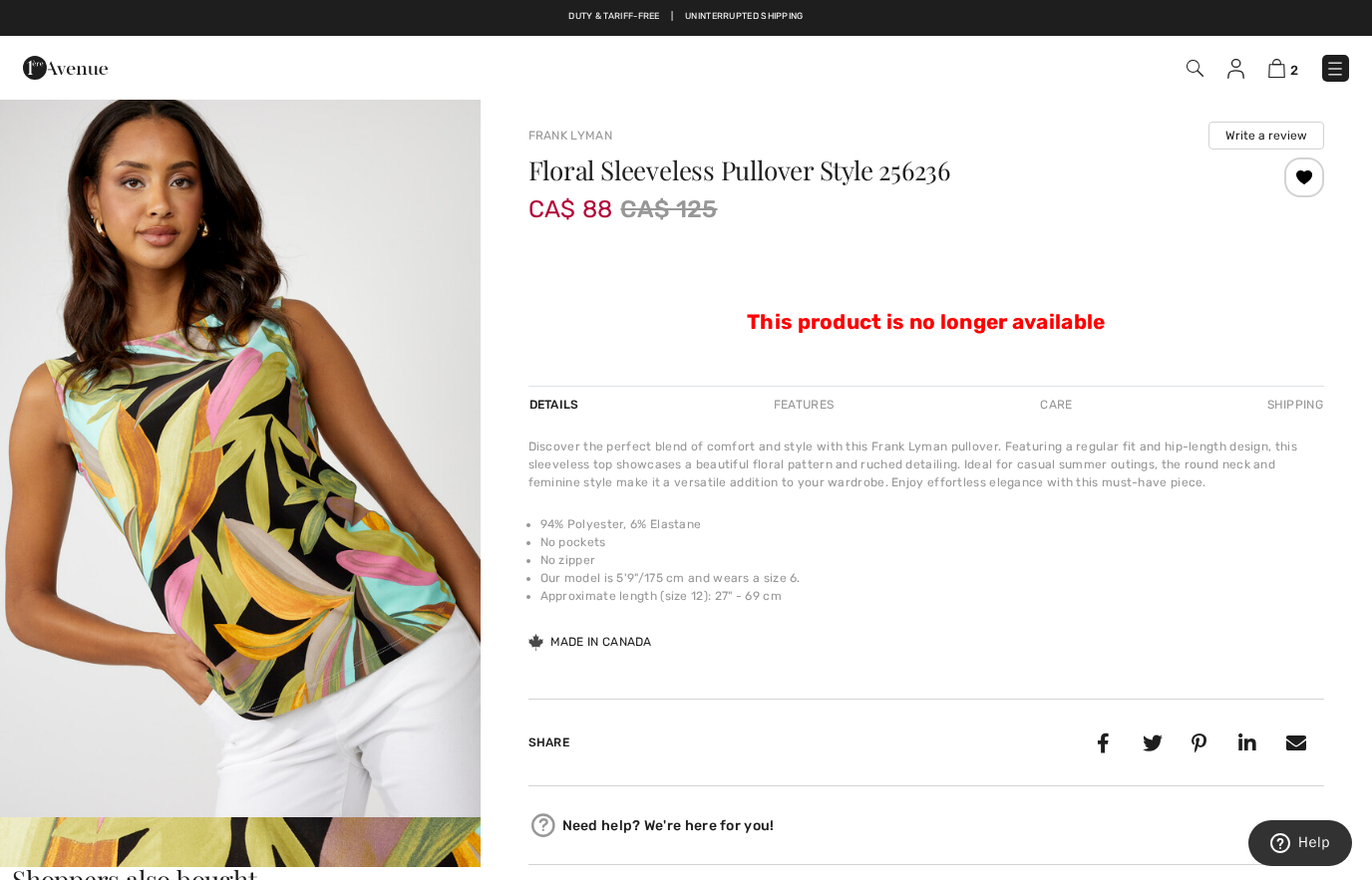 click at bounding box center [65, 68] 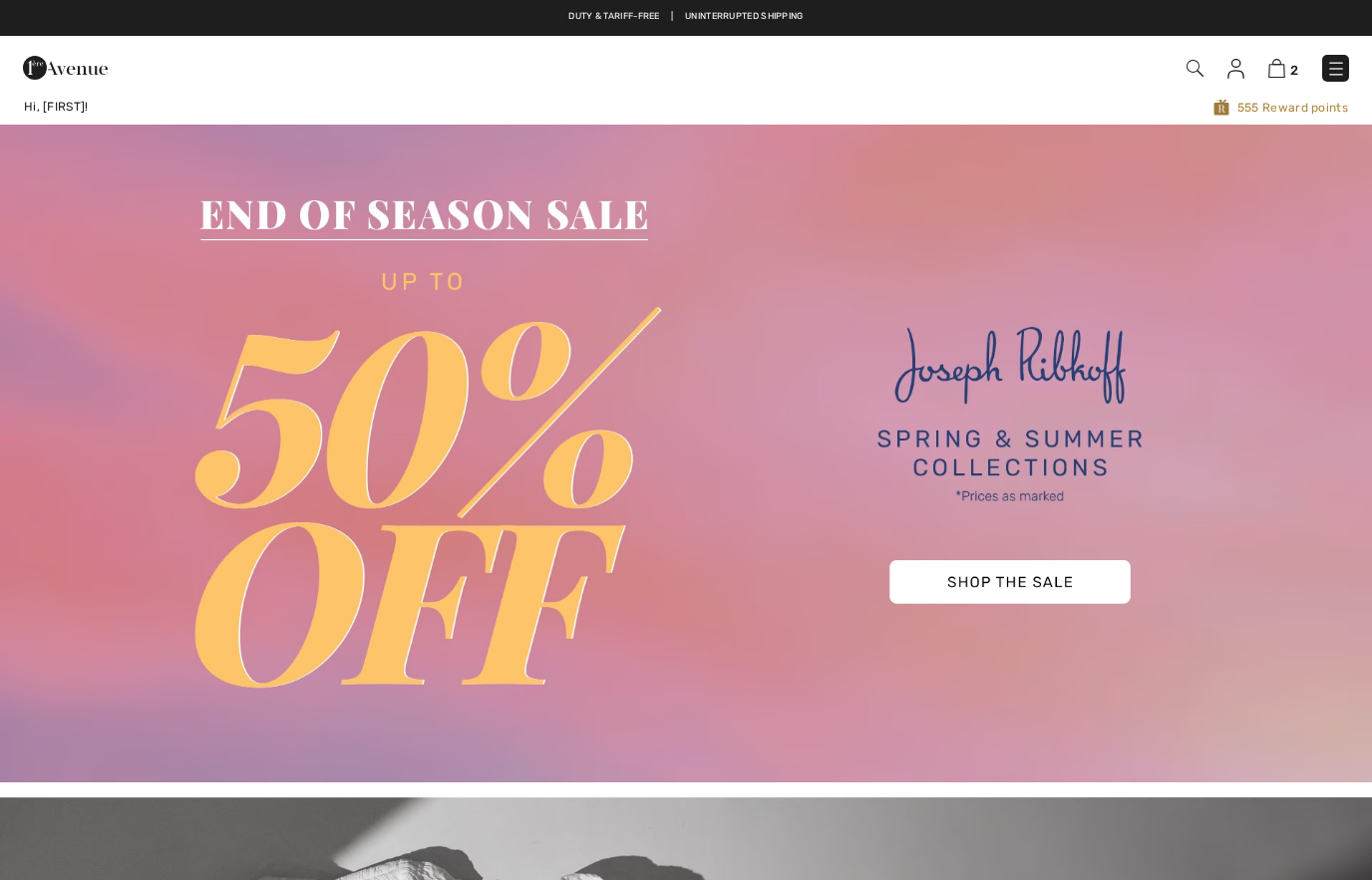 scroll, scrollTop: 0, scrollLeft: 0, axis: both 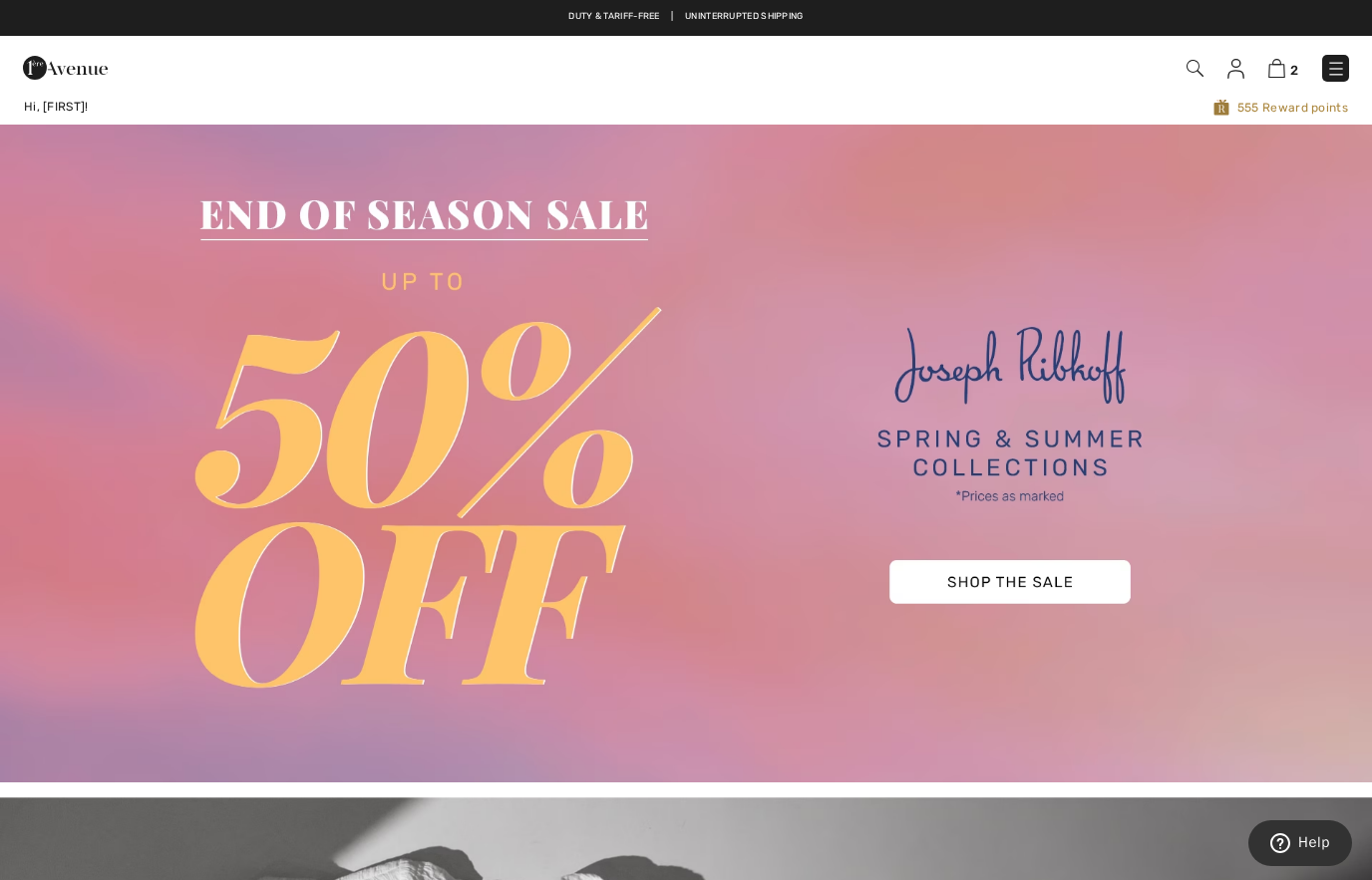 click at bounding box center (1195, 68) 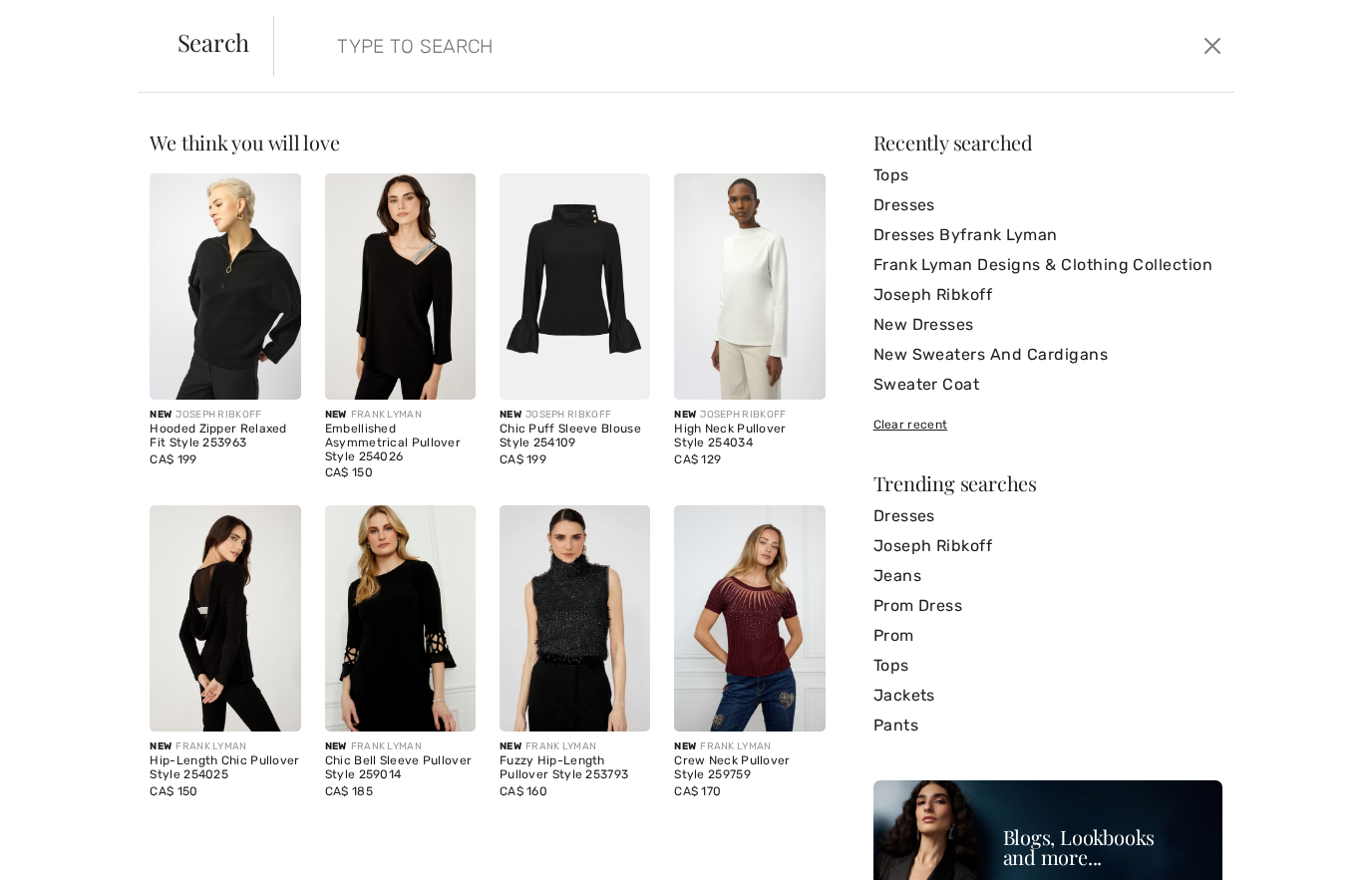 click on "Dresses" at bounding box center (1048, 205) 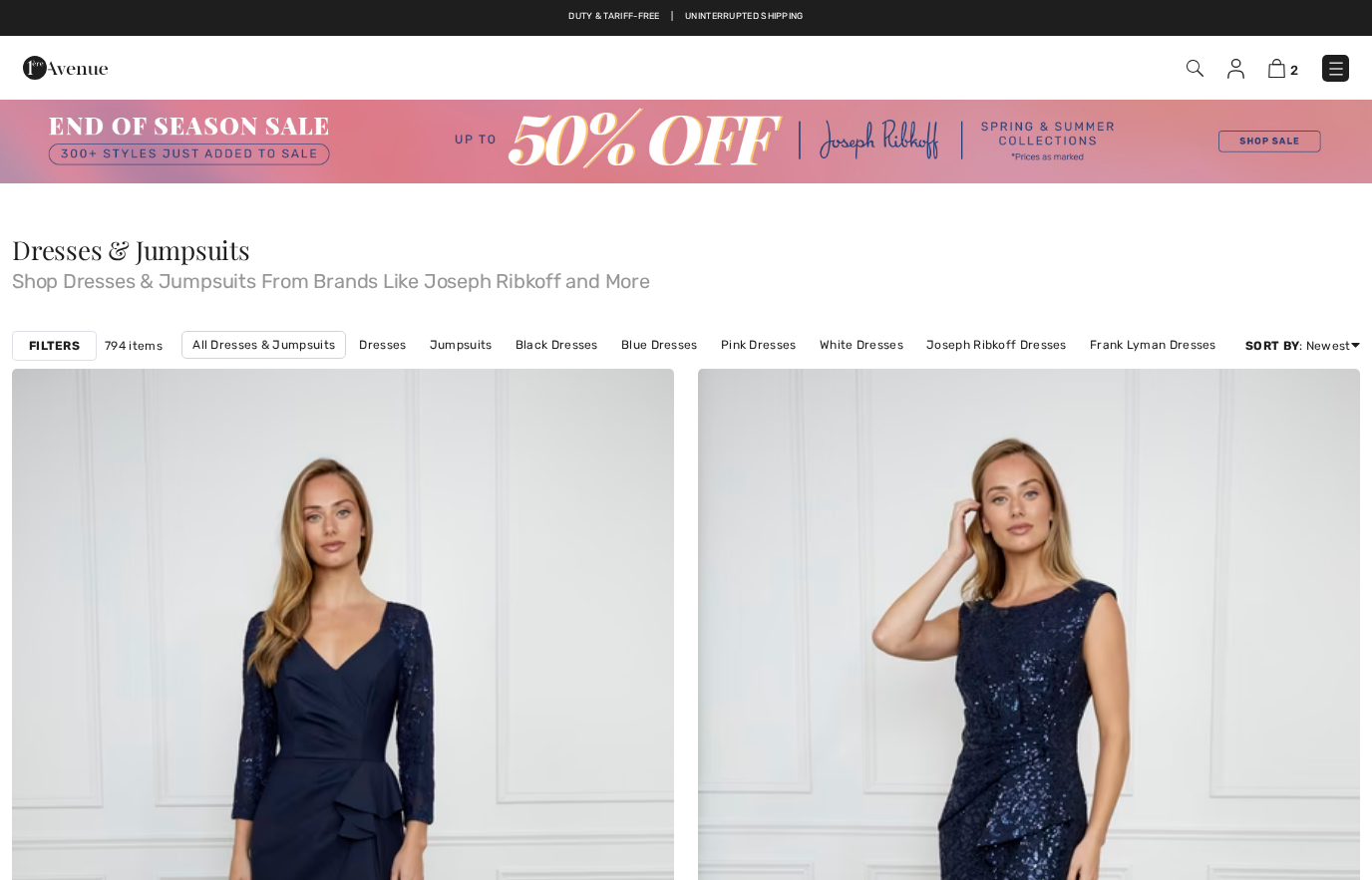 scroll, scrollTop: 0, scrollLeft: 0, axis: both 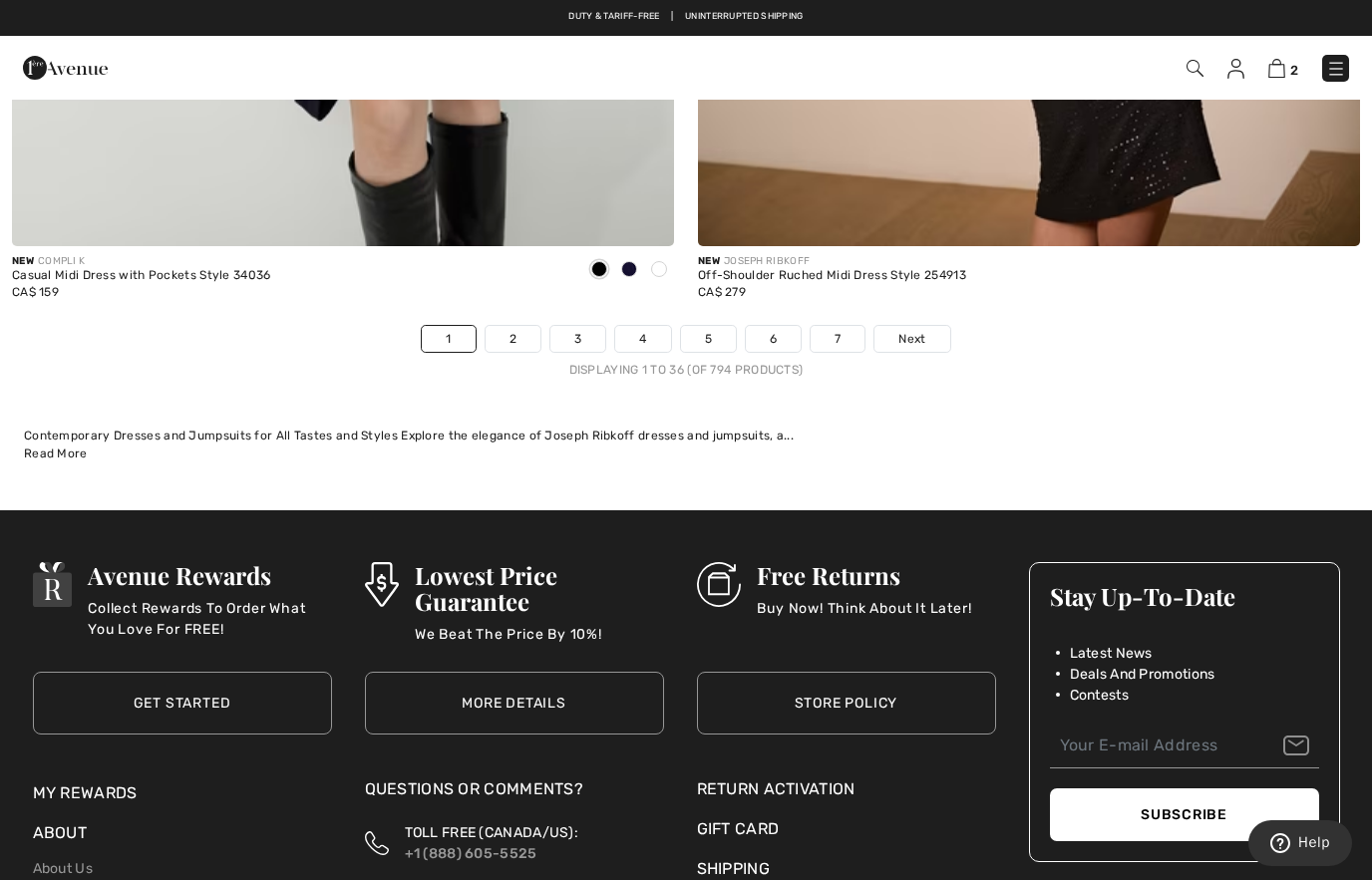 click on "Next" at bounding box center (911, 339) 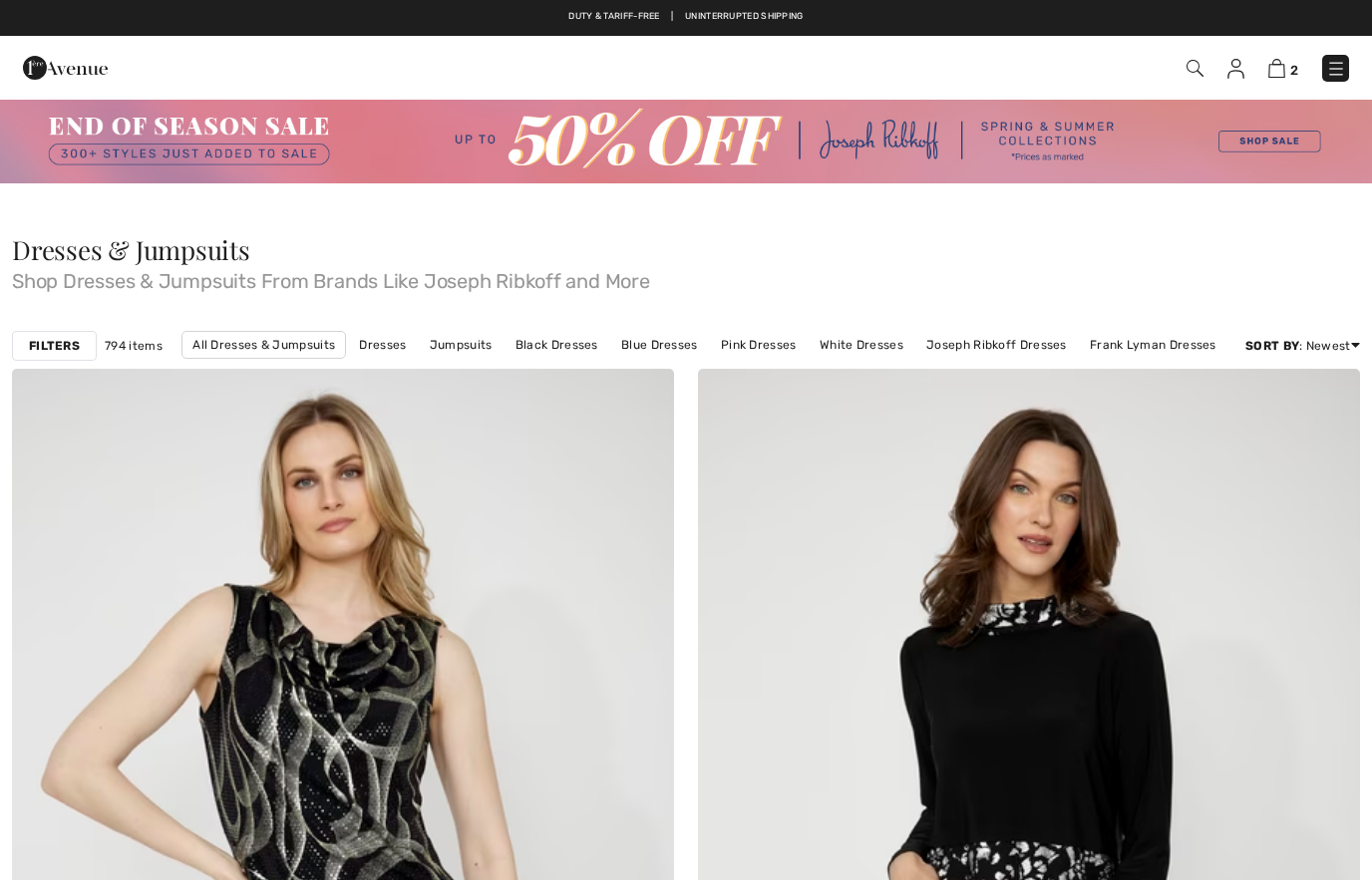 scroll, scrollTop: 0, scrollLeft: 0, axis: both 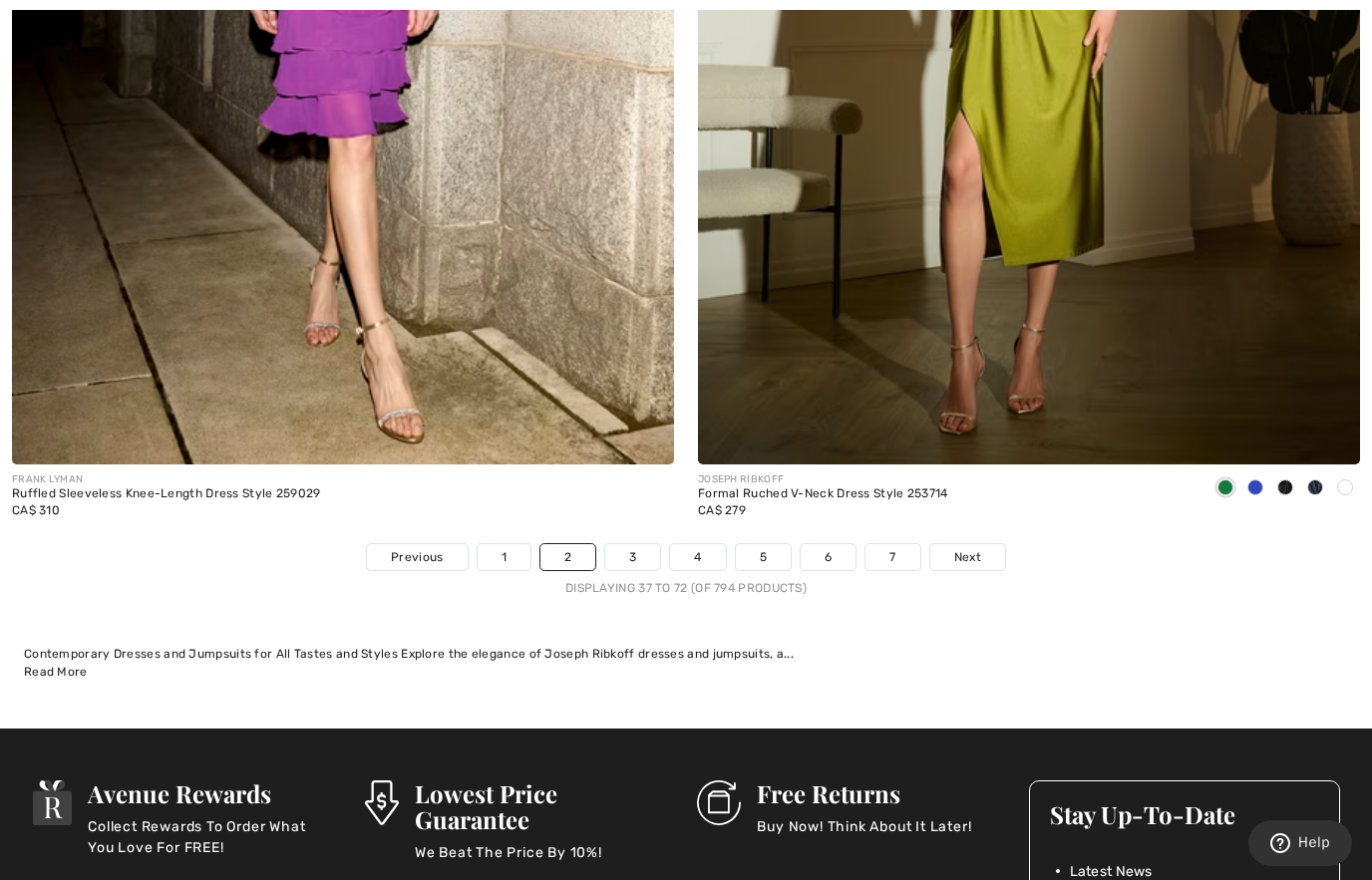click on "Next" at bounding box center (967, 557) 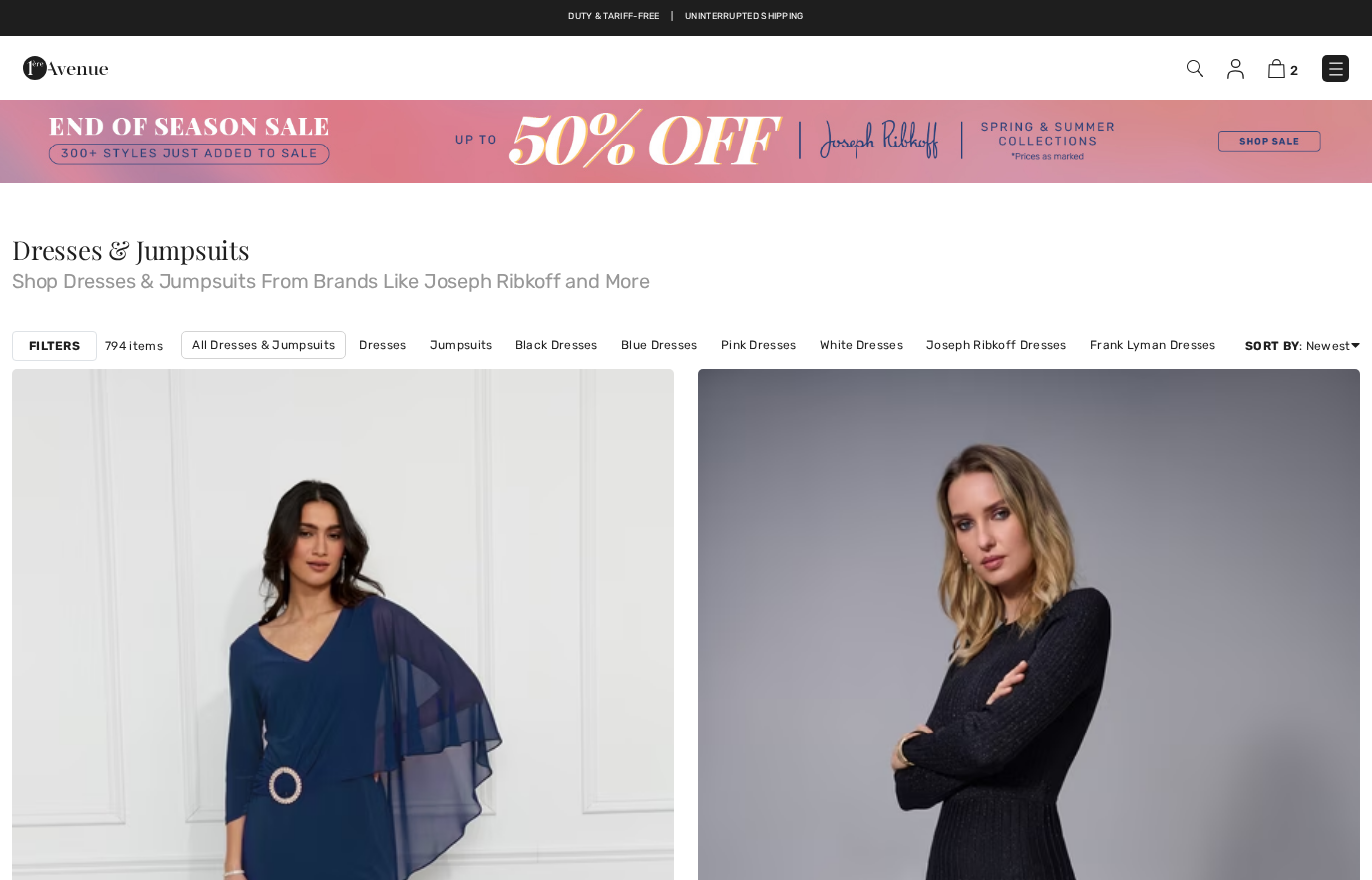 scroll, scrollTop: 0, scrollLeft: 0, axis: both 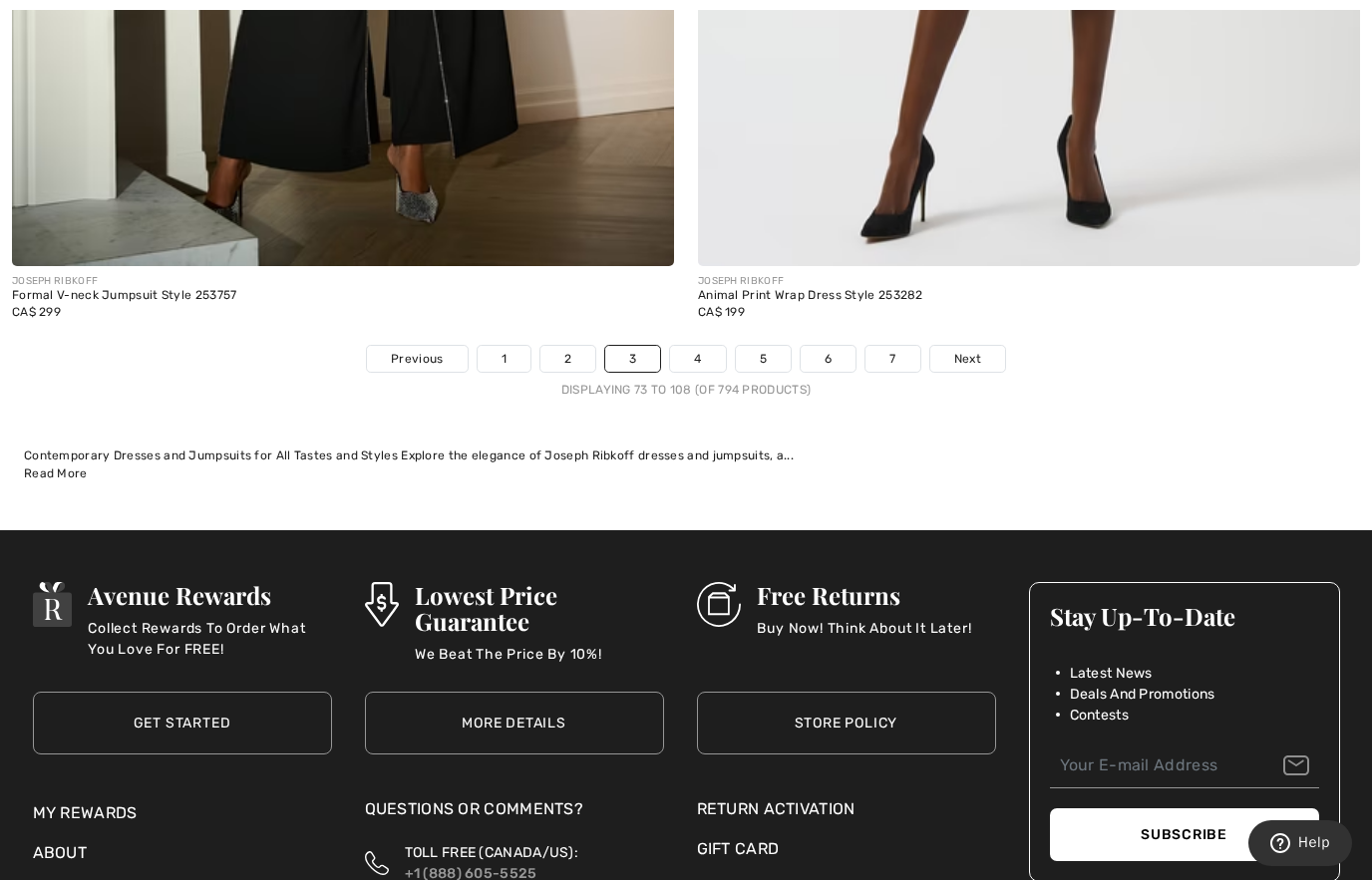 click on "Next" at bounding box center [967, 359] 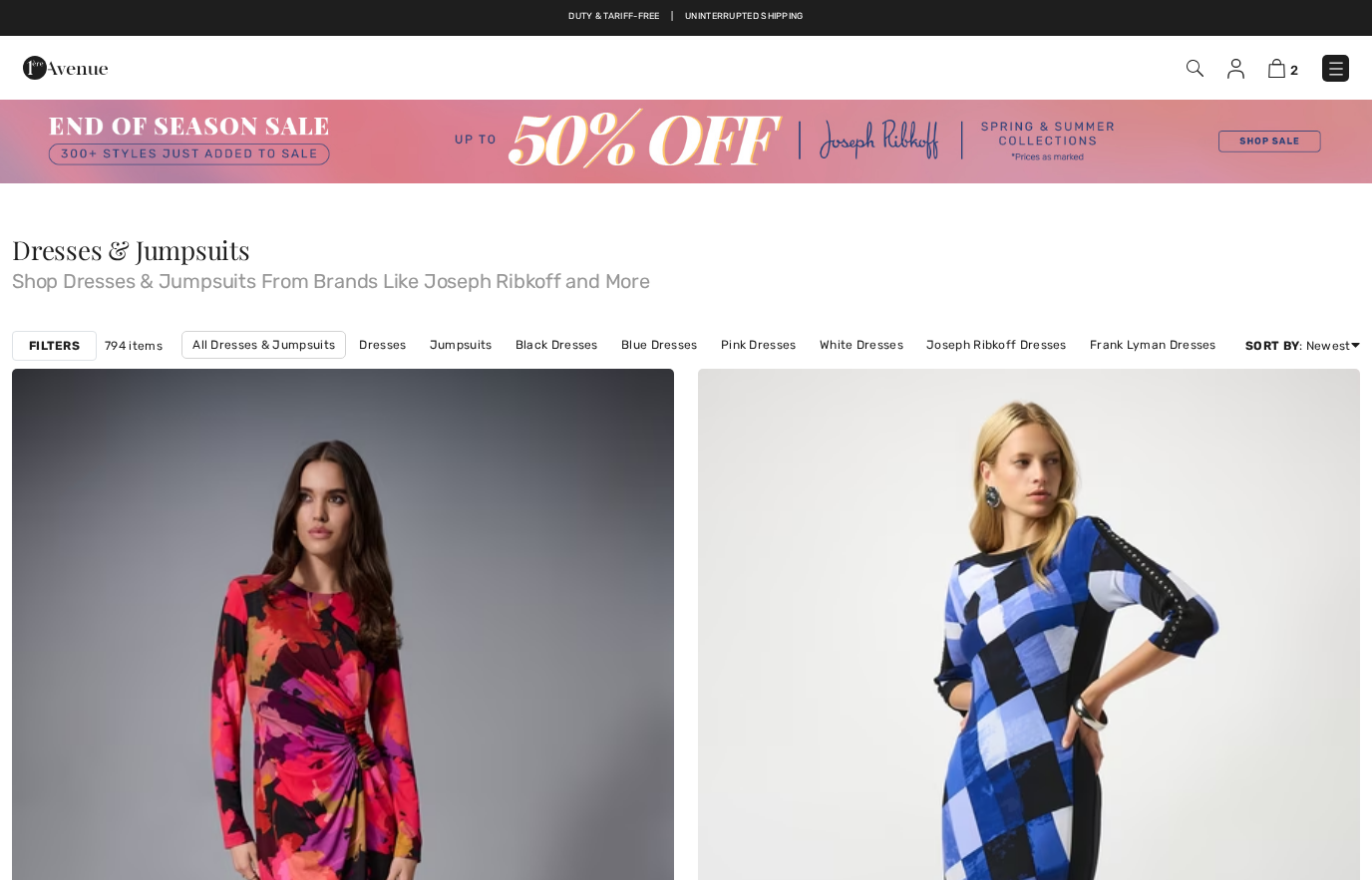 scroll, scrollTop: 0, scrollLeft: 0, axis: both 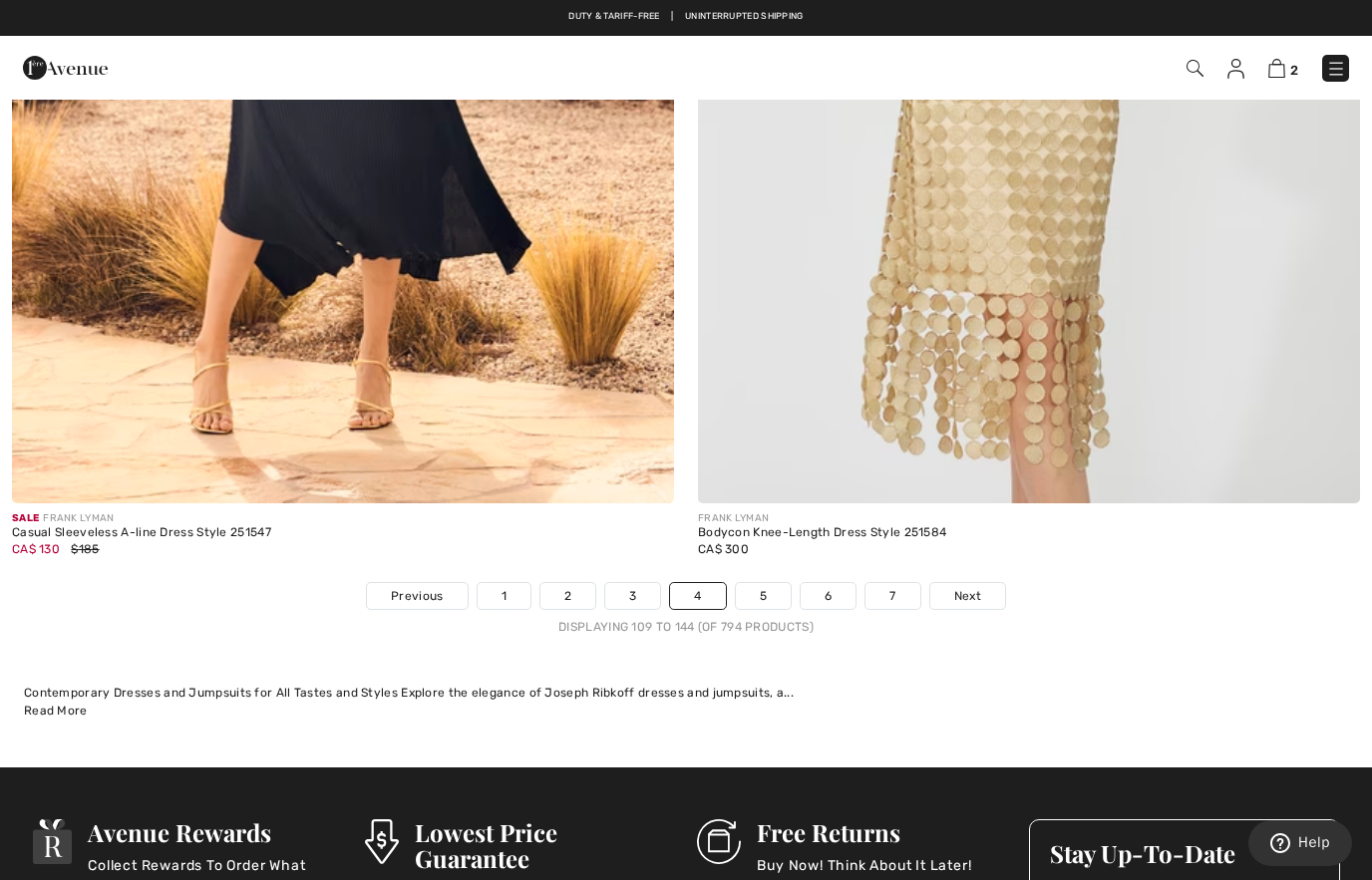 click on "Next" at bounding box center [967, 596] 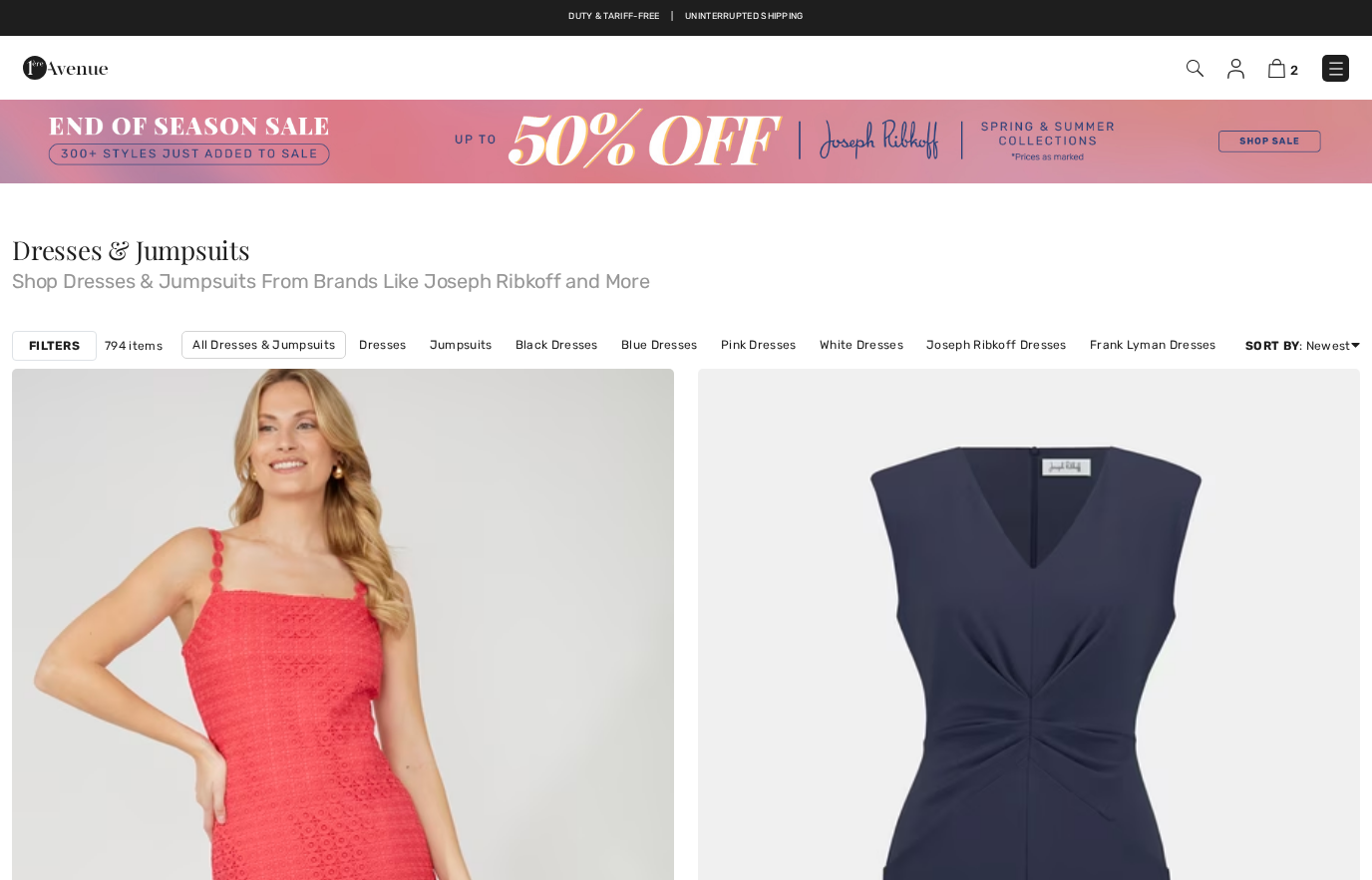 scroll, scrollTop: 0, scrollLeft: 0, axis: both 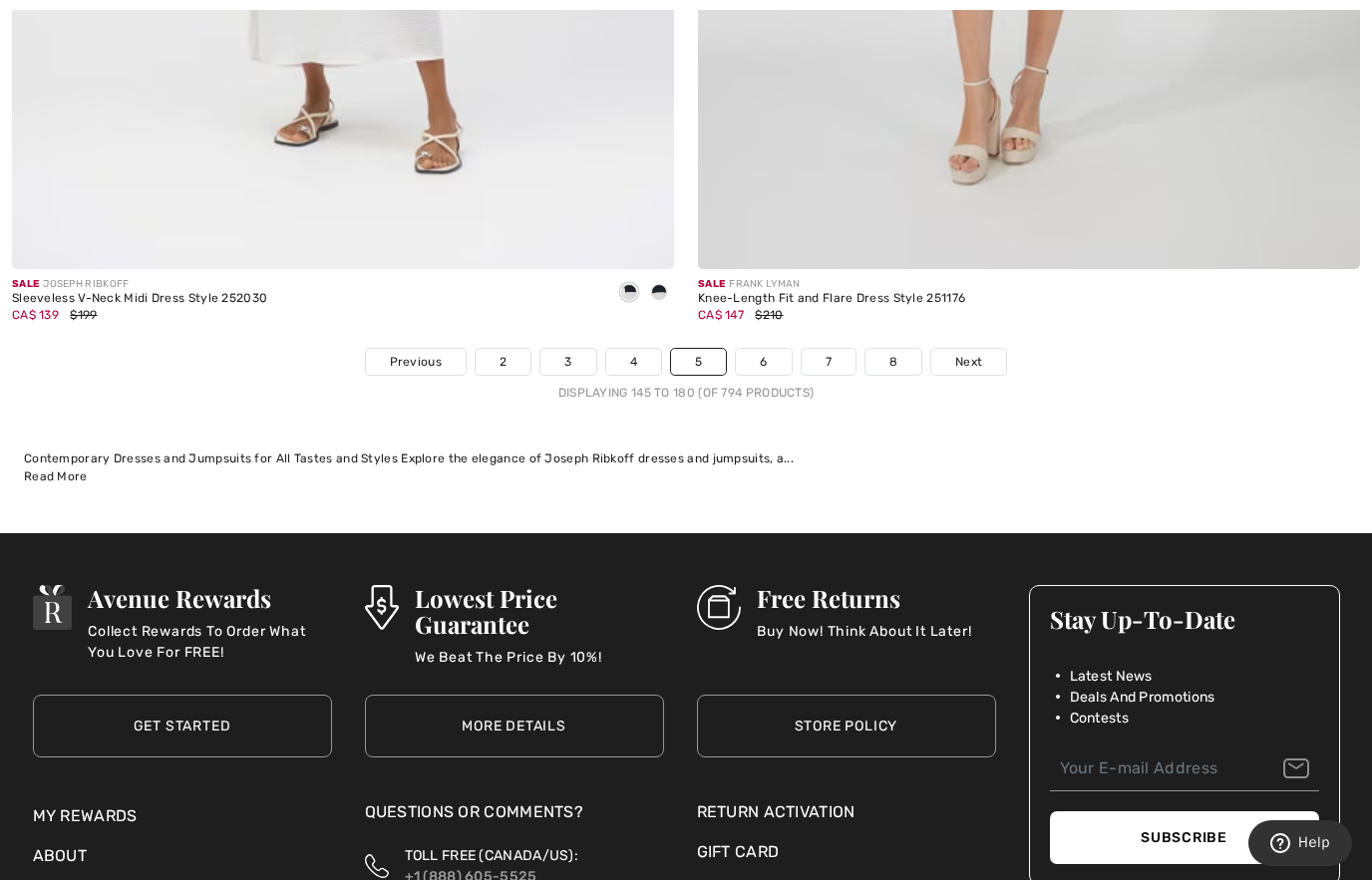 click on "Next" at bounding box center [968, 362] 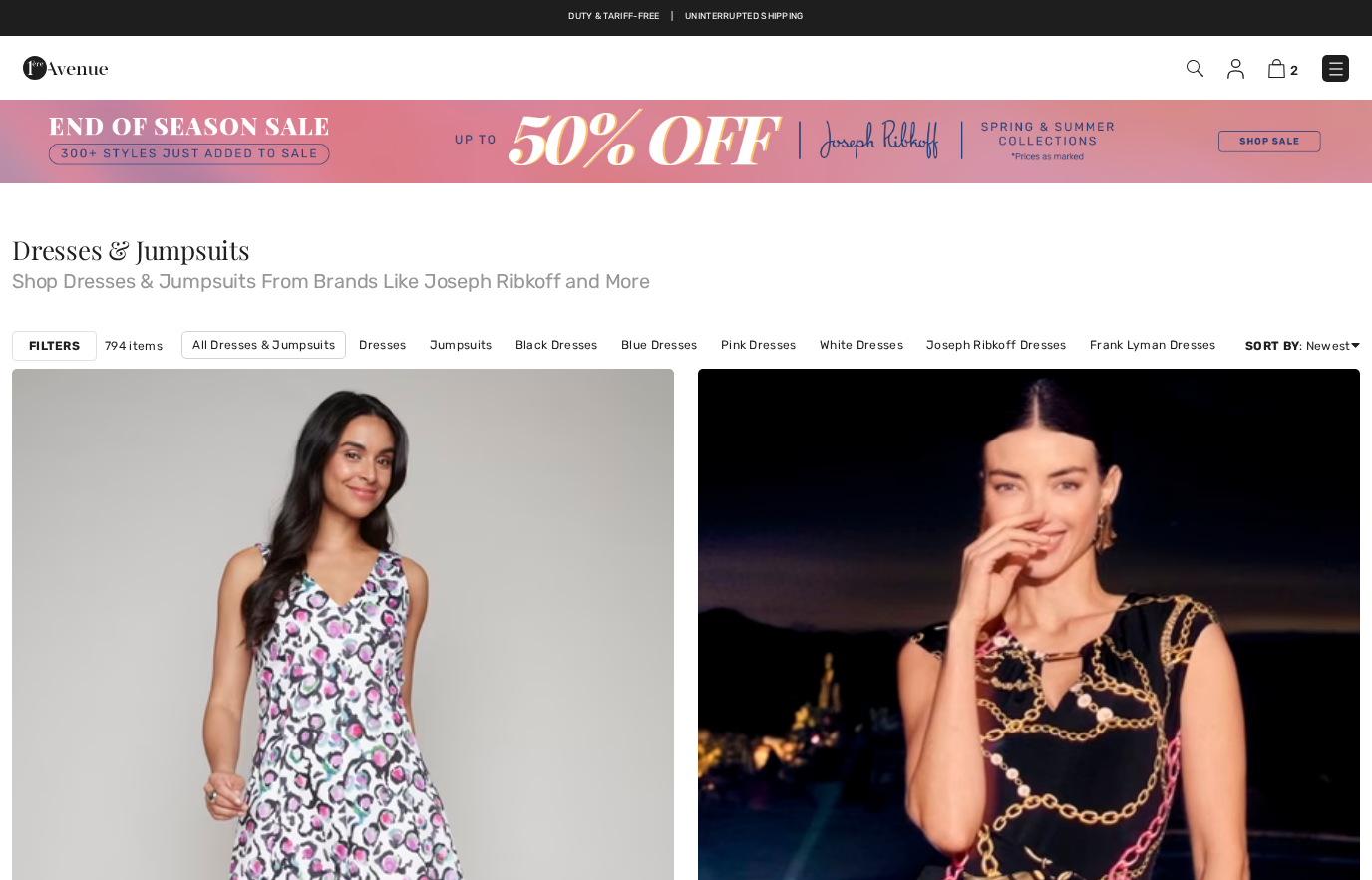 scroll, scrollTop: 156, scrollLeft: 0, axis: vertical 